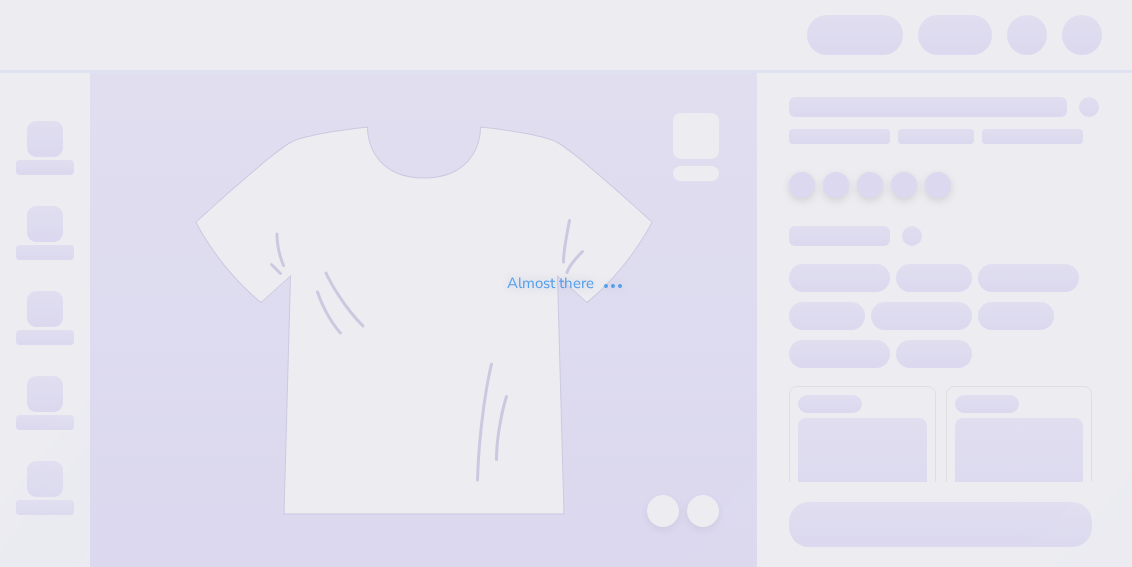 scroll, scrollTop: 0, scrollLeft: 0, axis: both 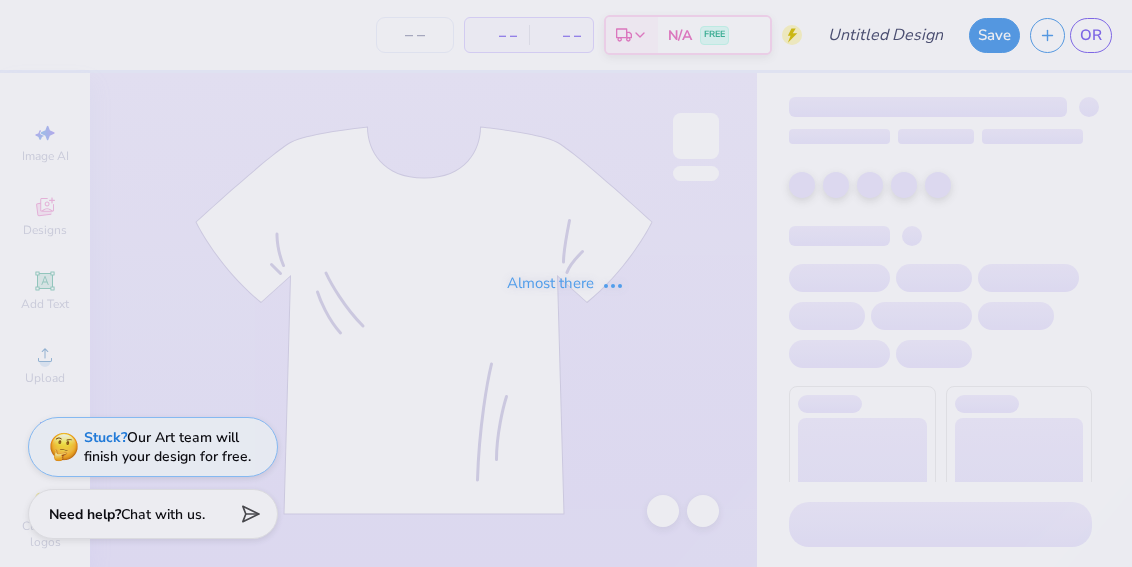 type on "design 1" 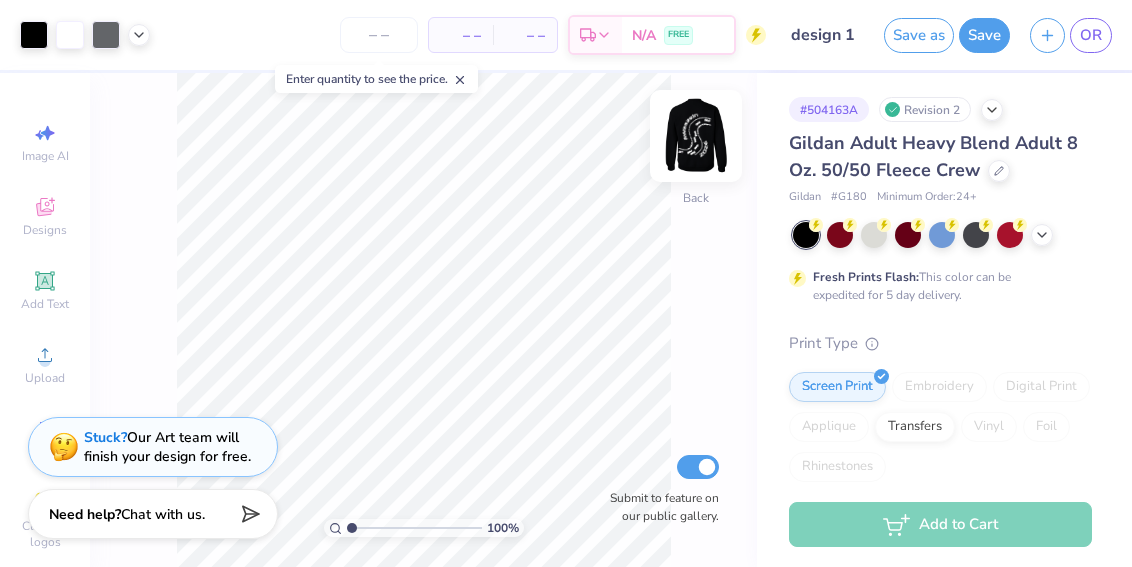 click at bounding box center (696, 136) 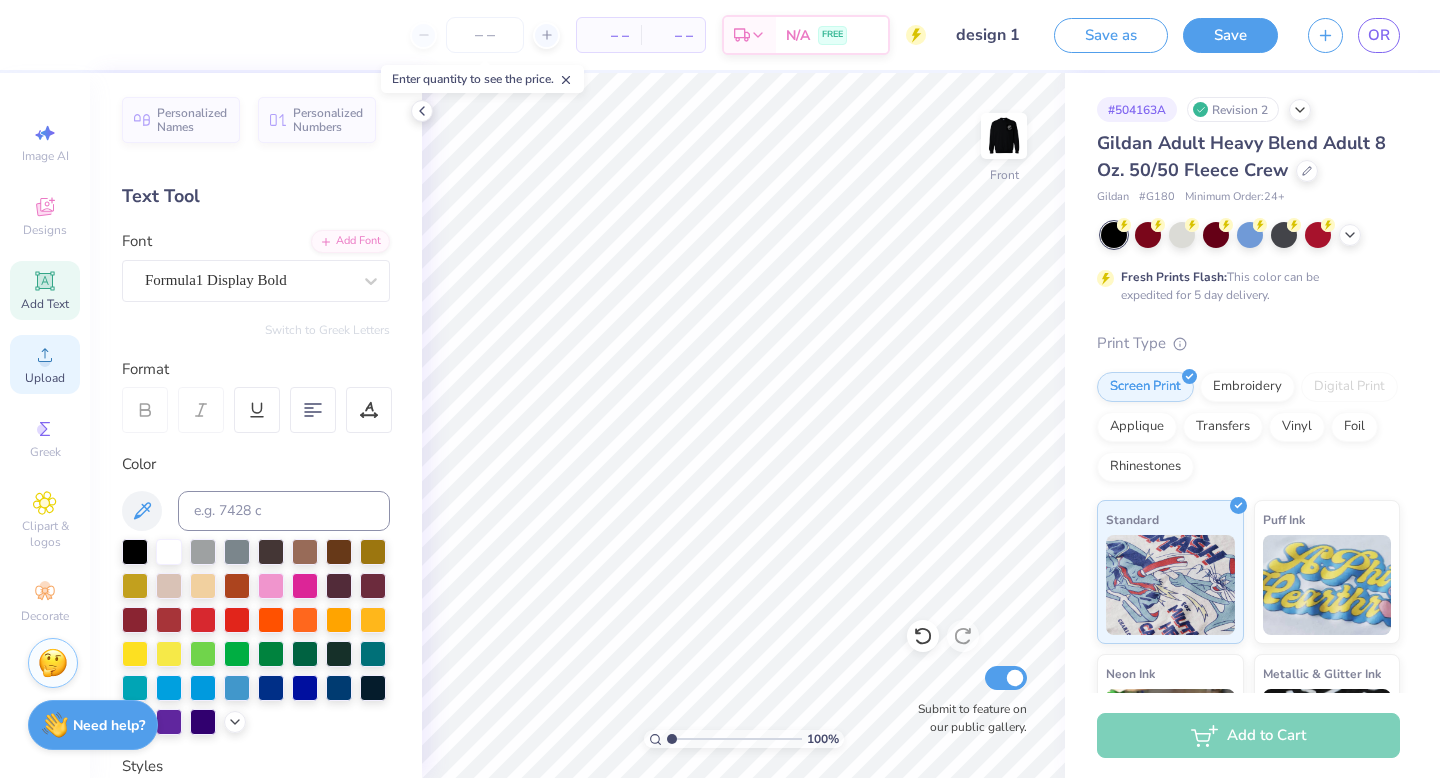 click 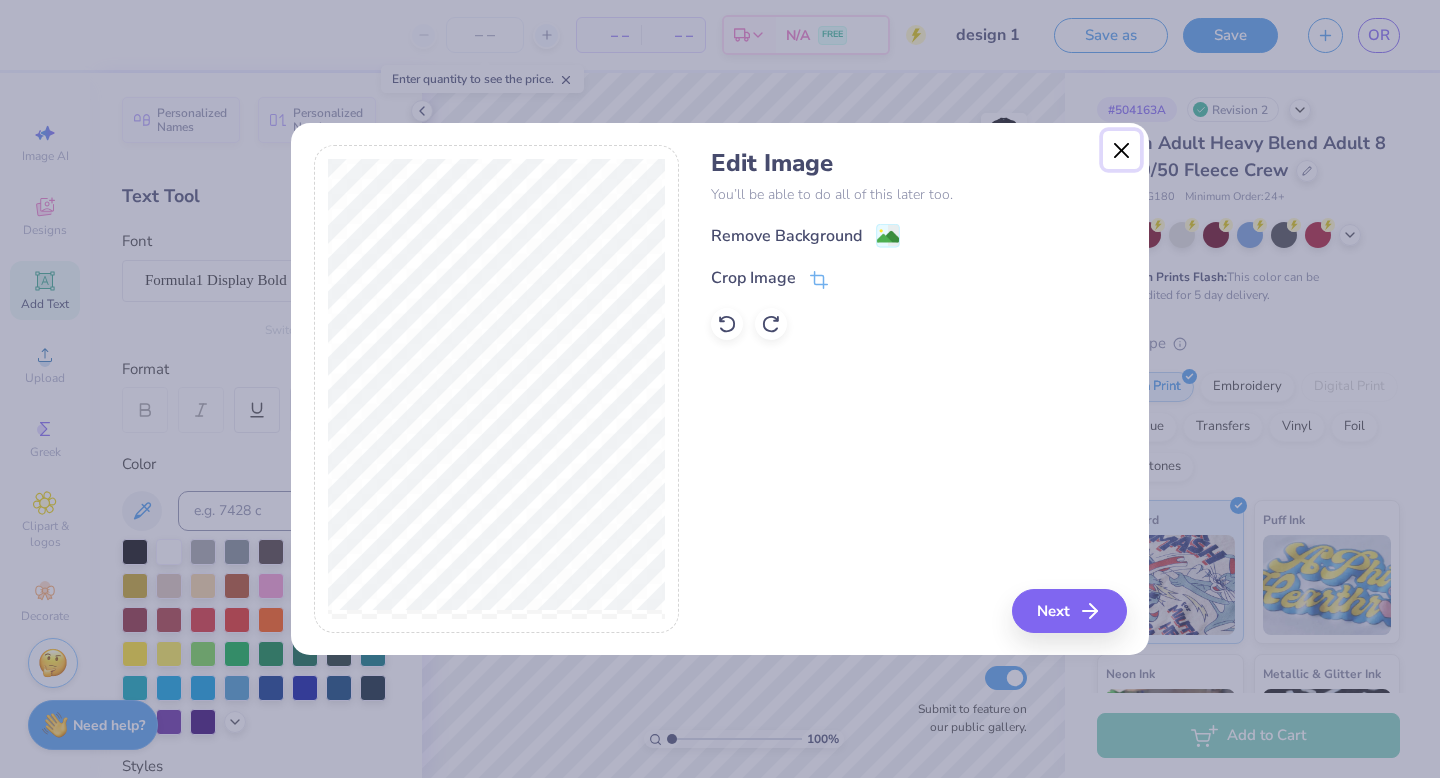 click at bounding box center (1122, 150) 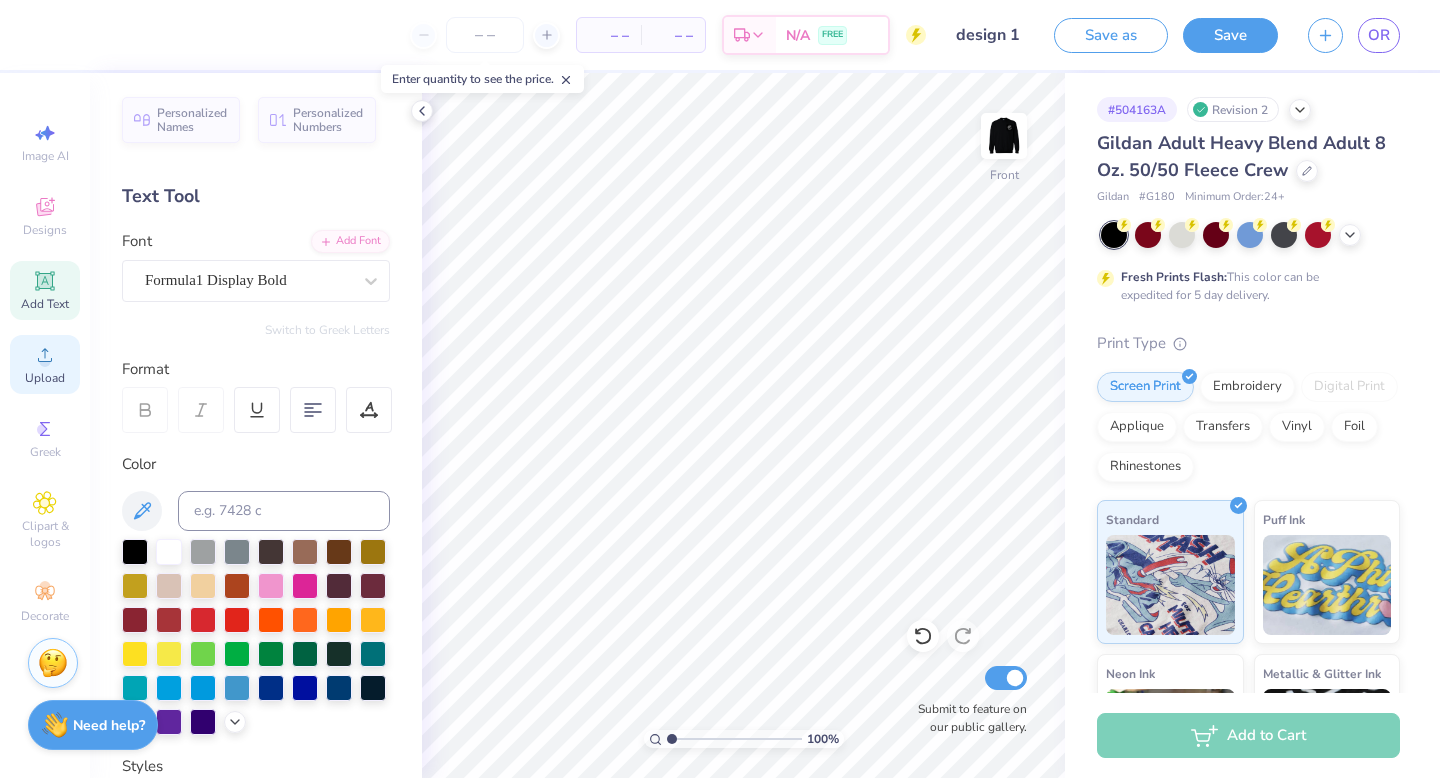 click on "Upload" at bounding box center (45, 378) 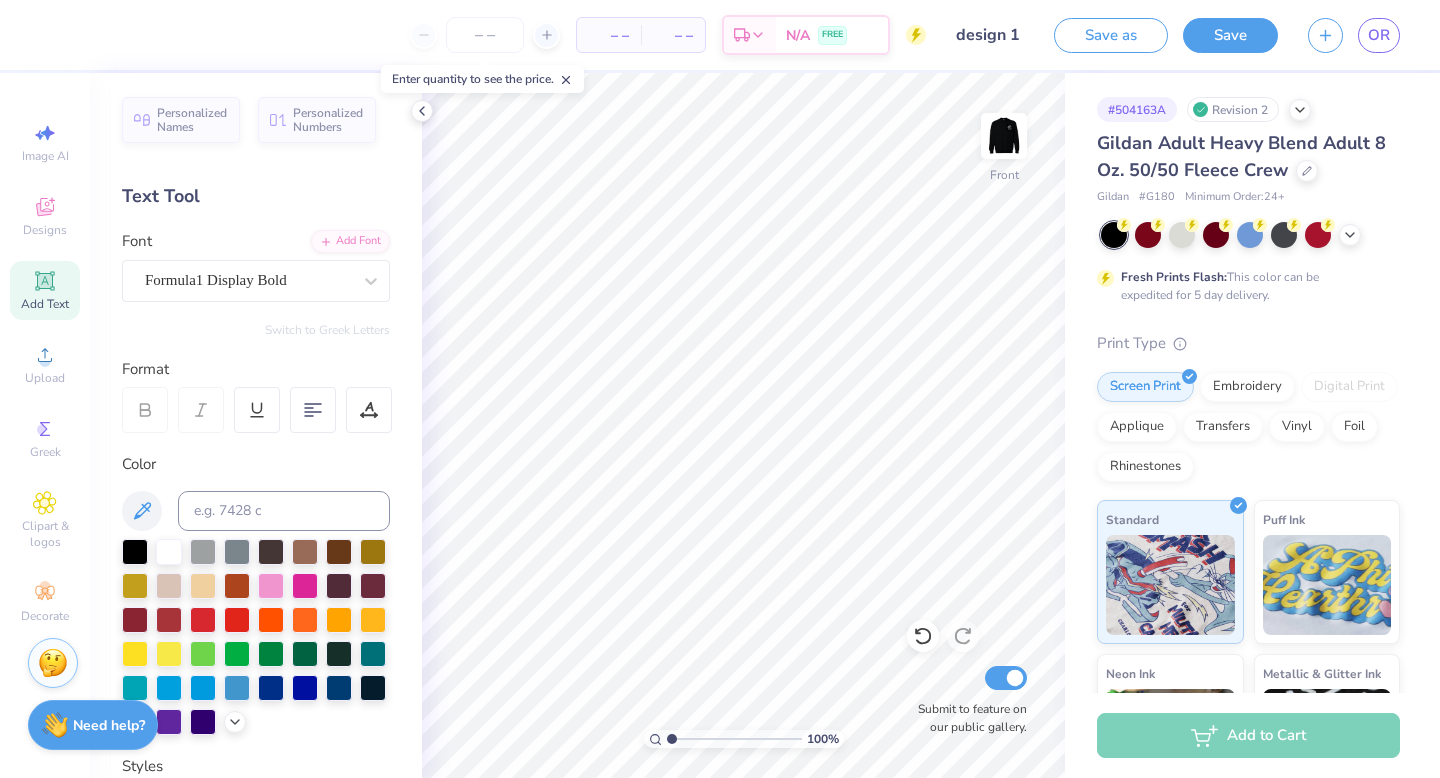 click on "Image AI Designs Add Text Upload Greek Clipart & logos Decorate" at bounding box center [45, 372] 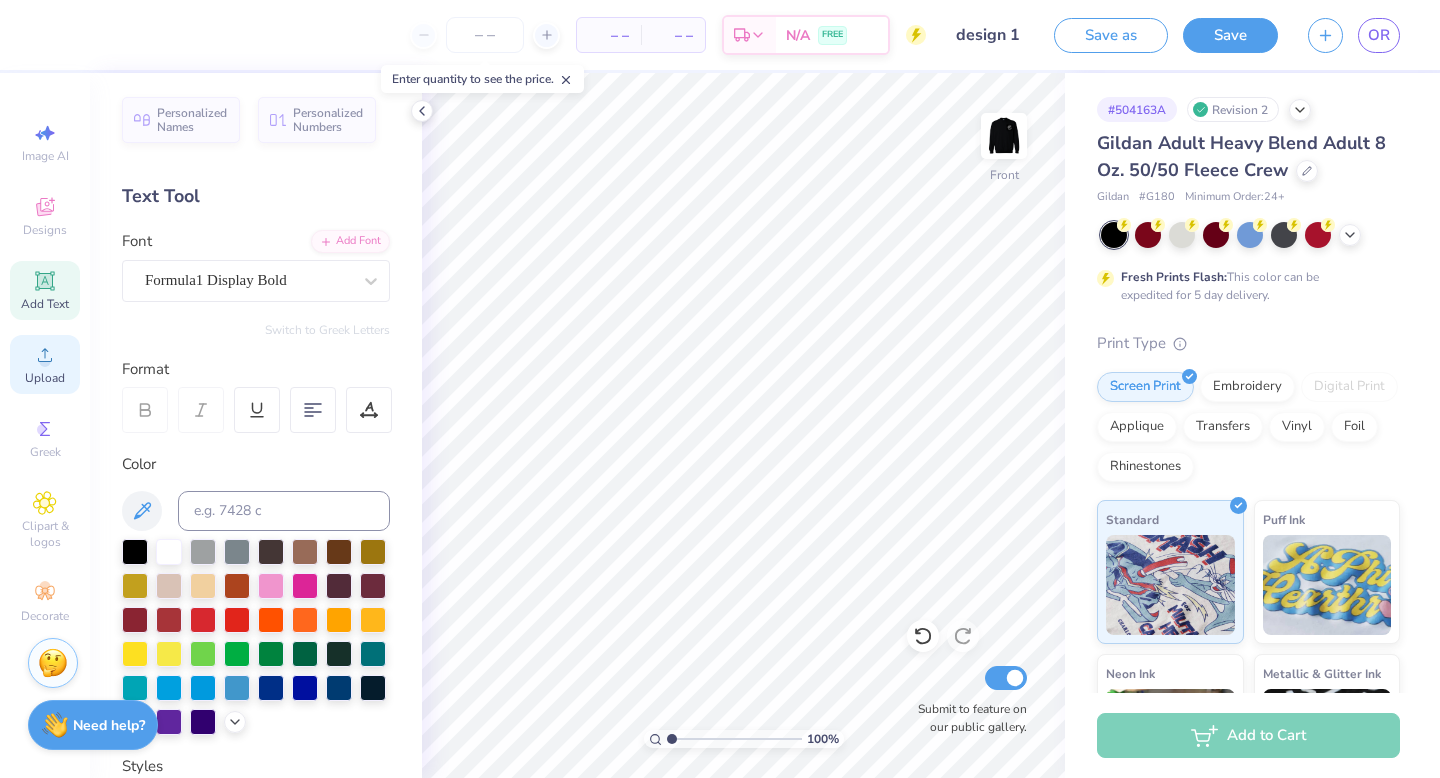 click 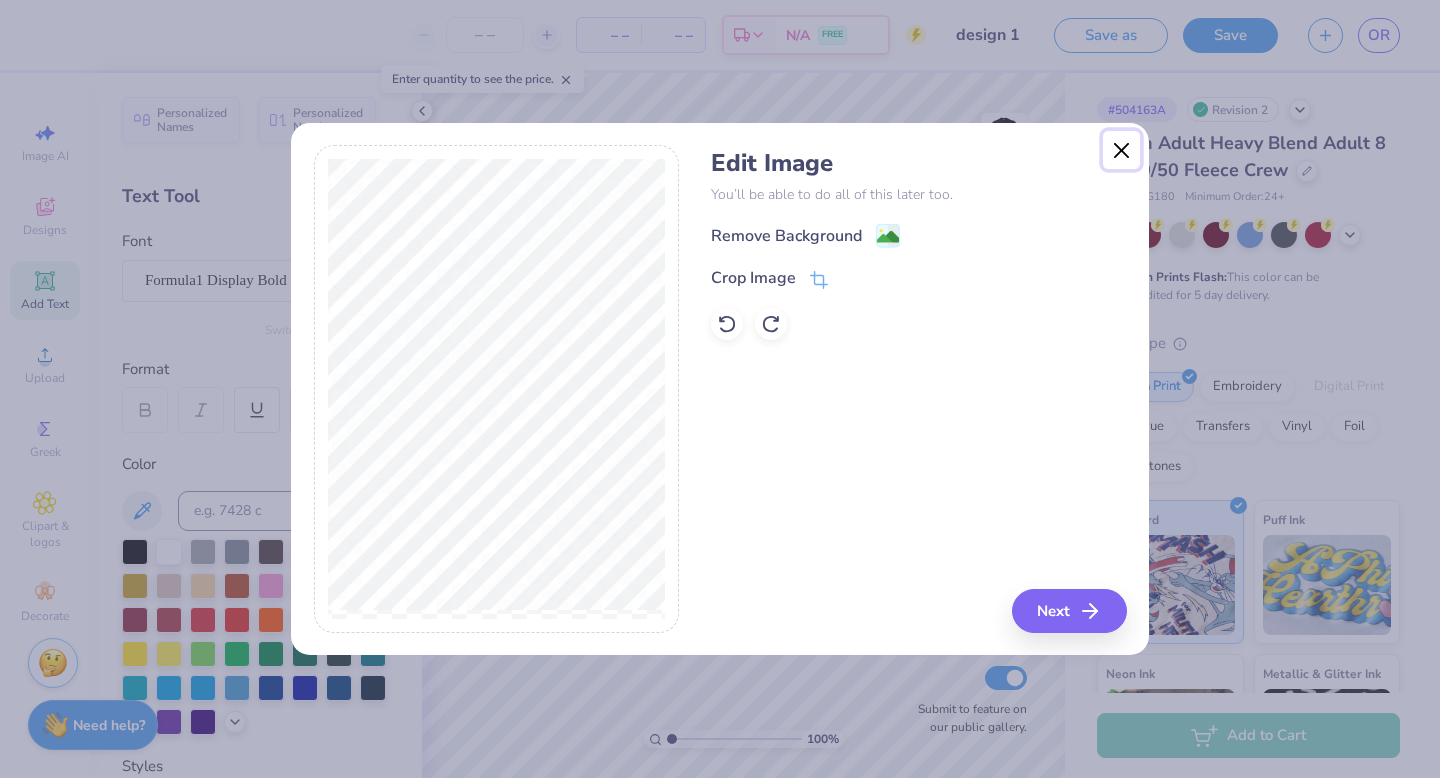 click at bounding box center (1122, 150) 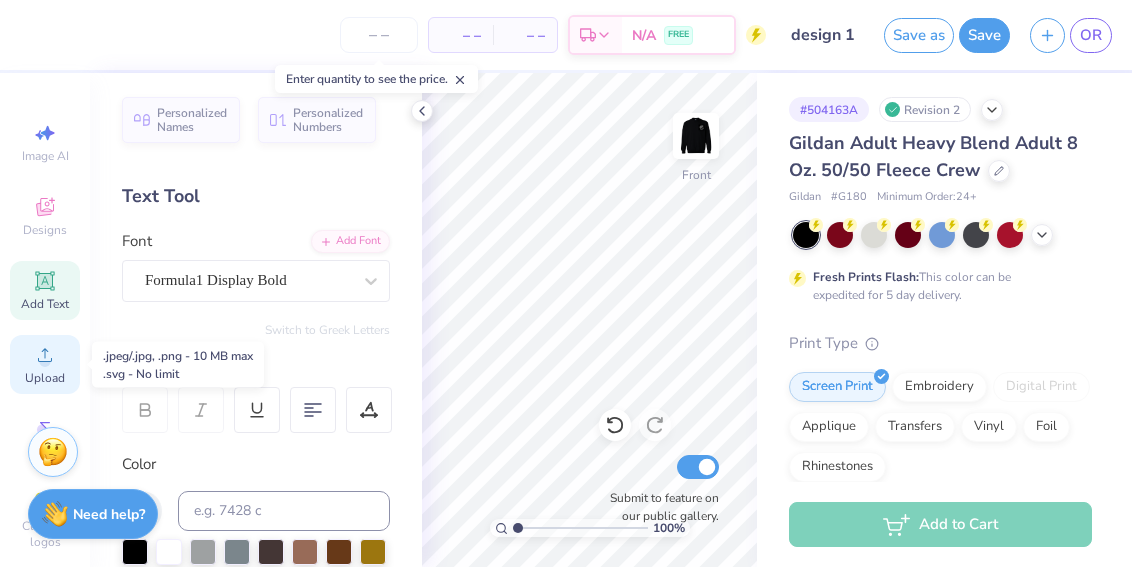 click on "Upload" at bounding box center [45, 378] 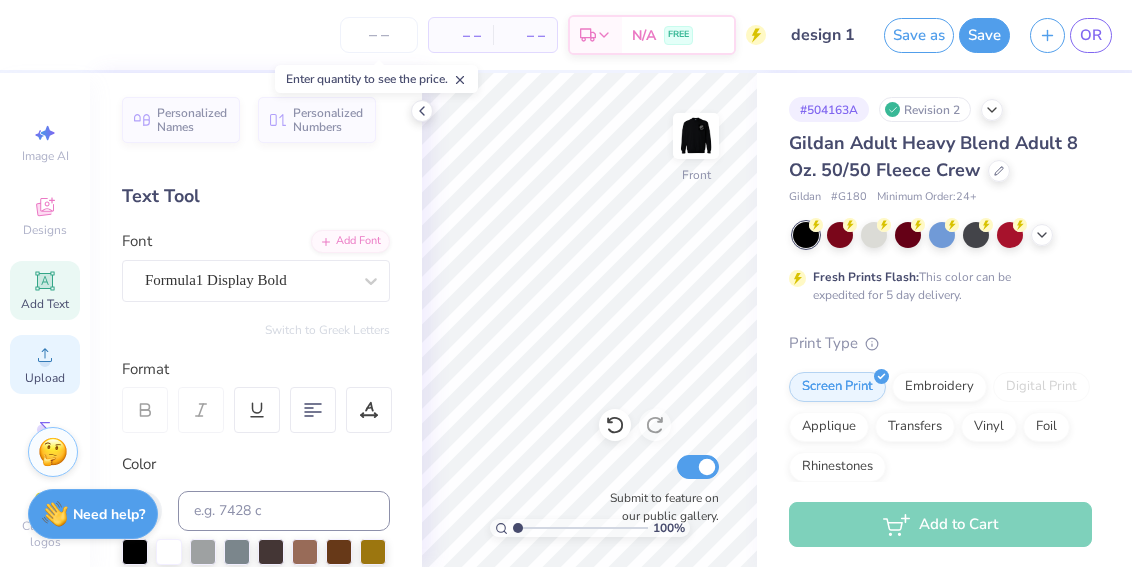 click 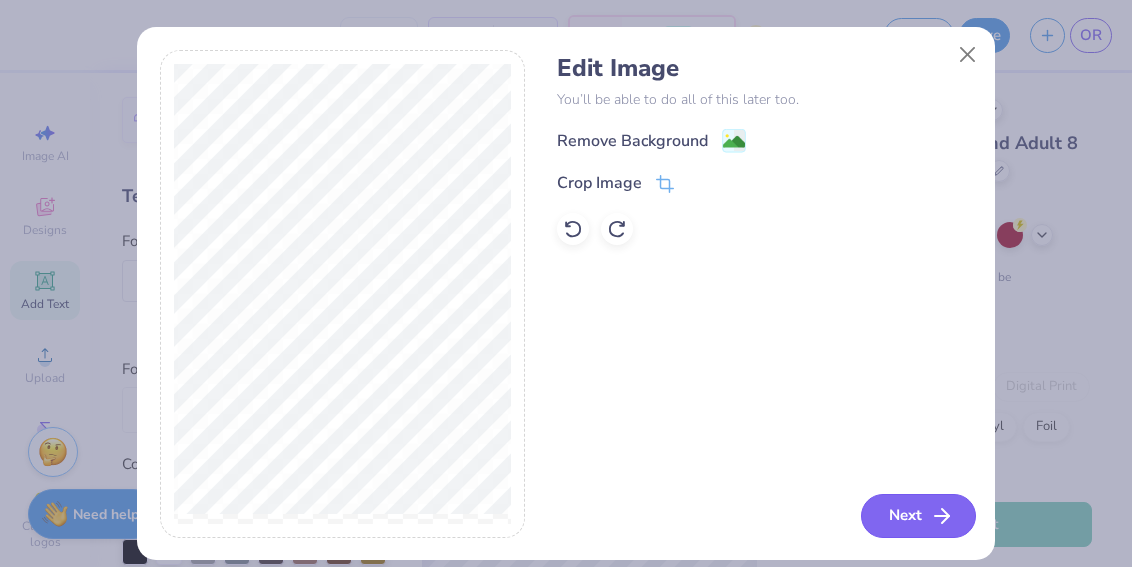 click on "Next" at bounding box center (918, 516) 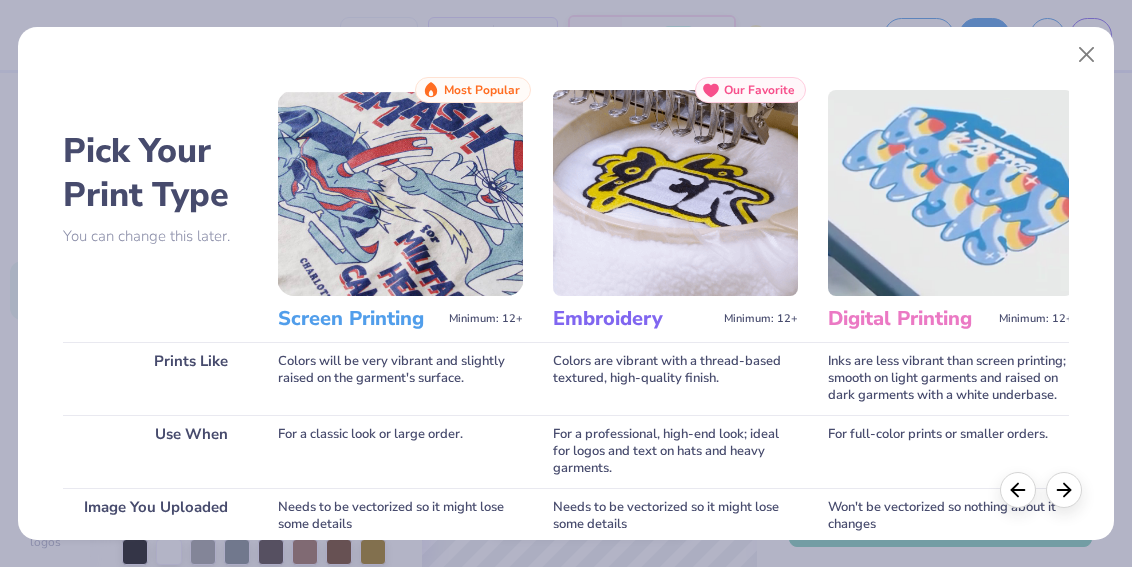 scroll, scrollTop: 330, scrollLeft: 0, axis: vertical 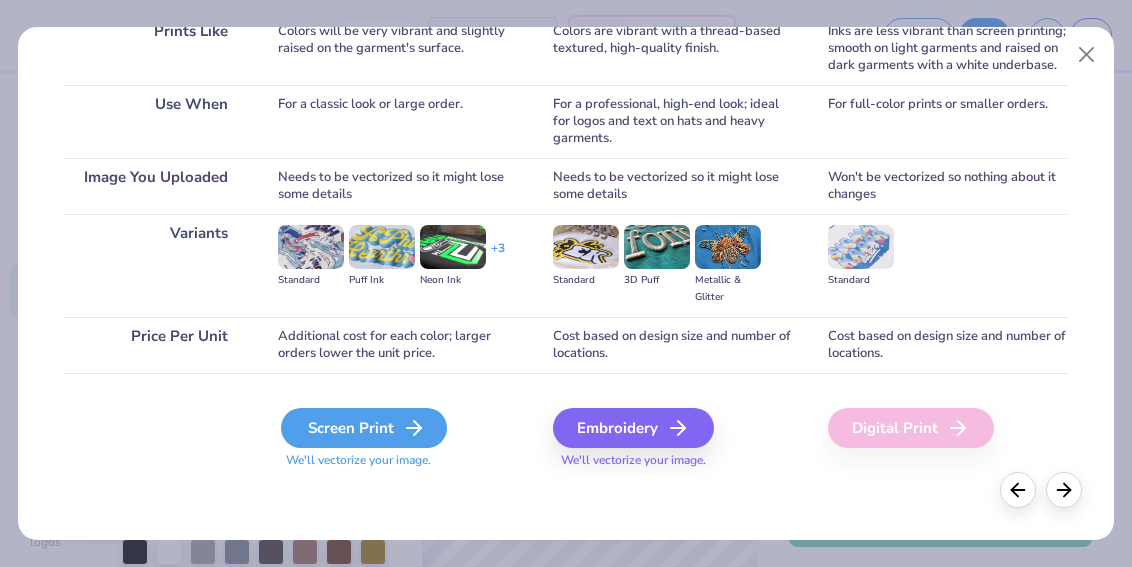 click on "Screen Print" at bounding box center (364, 428) 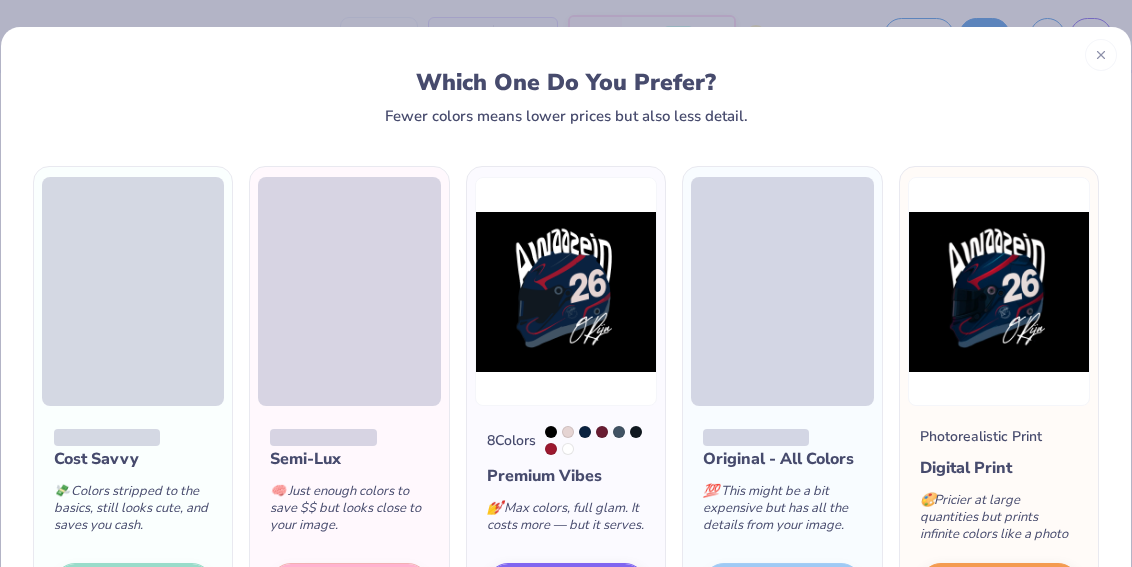 scroll, scrollTop: 161, scrollLeft: 0, axis: vertical 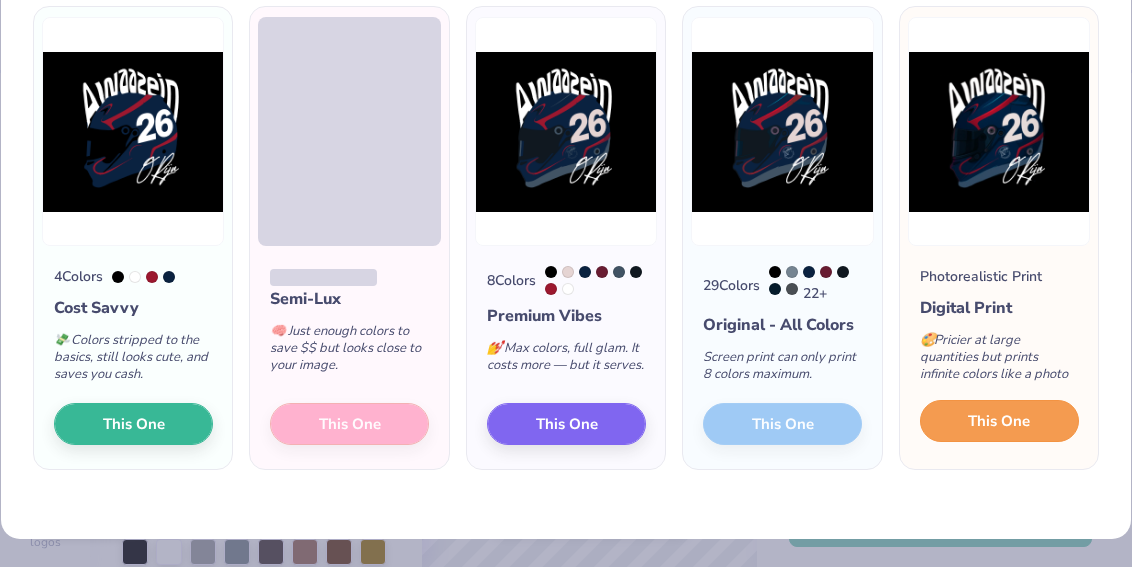click on "This One" at bounding box center (999, 421) 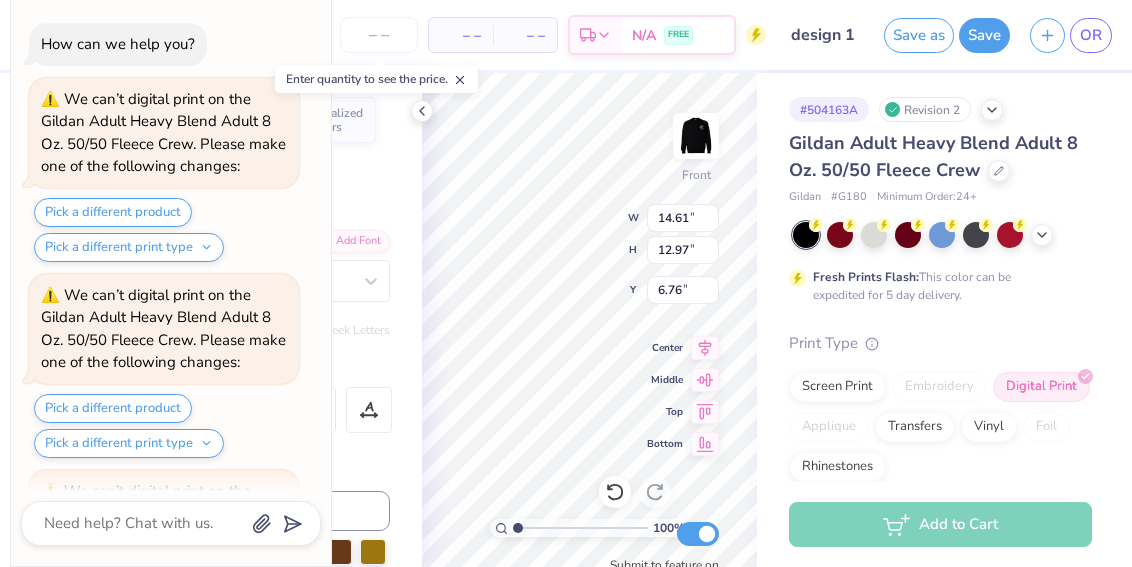 scroll, scrollTop: 178, scrollLeft: 0, axis: vertical 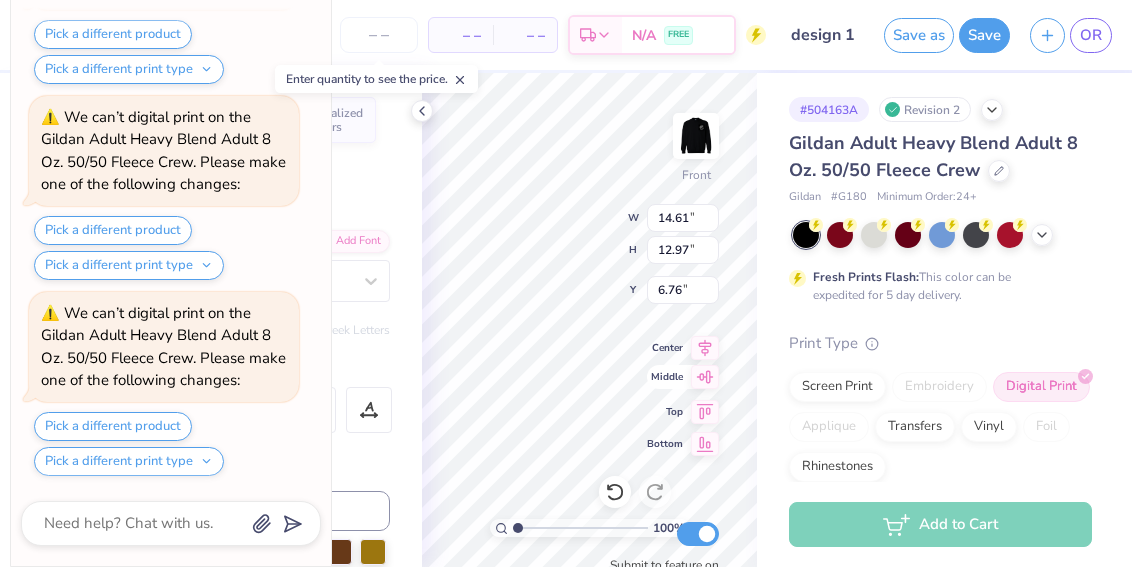 type on "x" 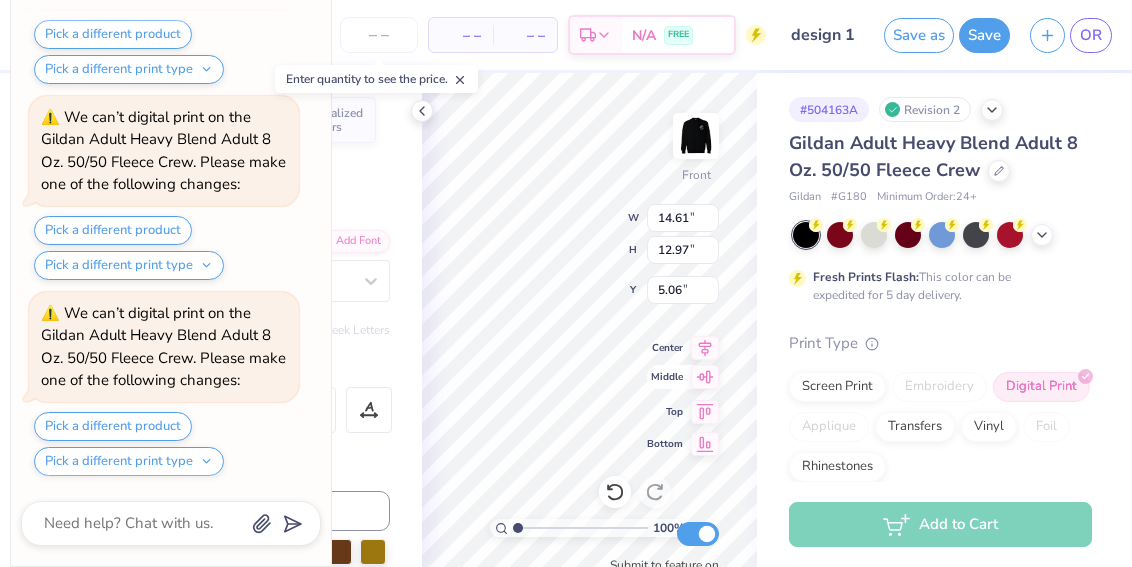 scroll, scrollTop: 374, scrollLeft: 0, axis: vertical 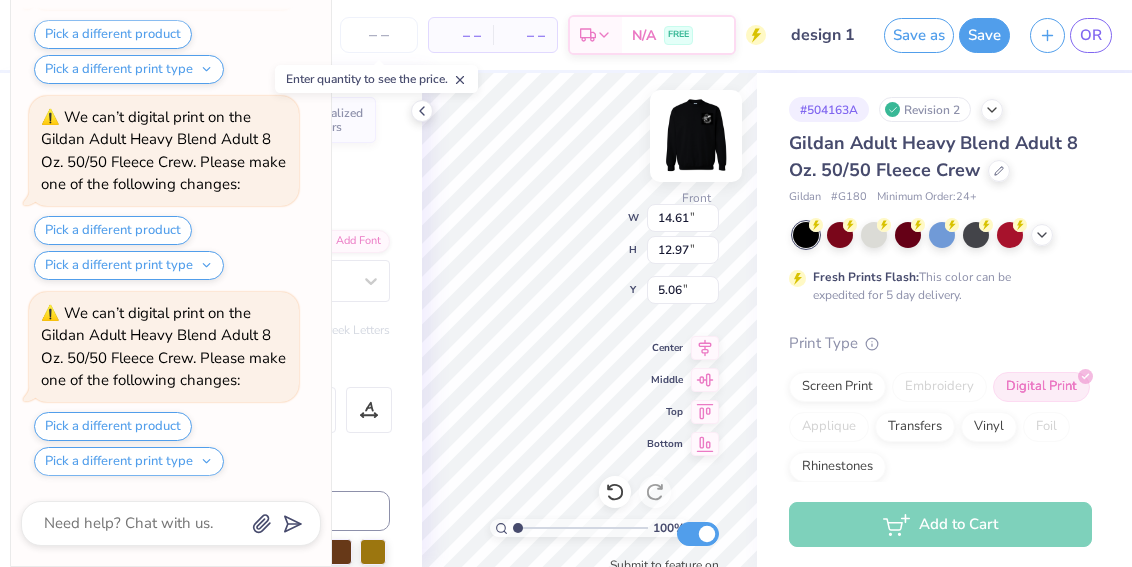 type on "x" 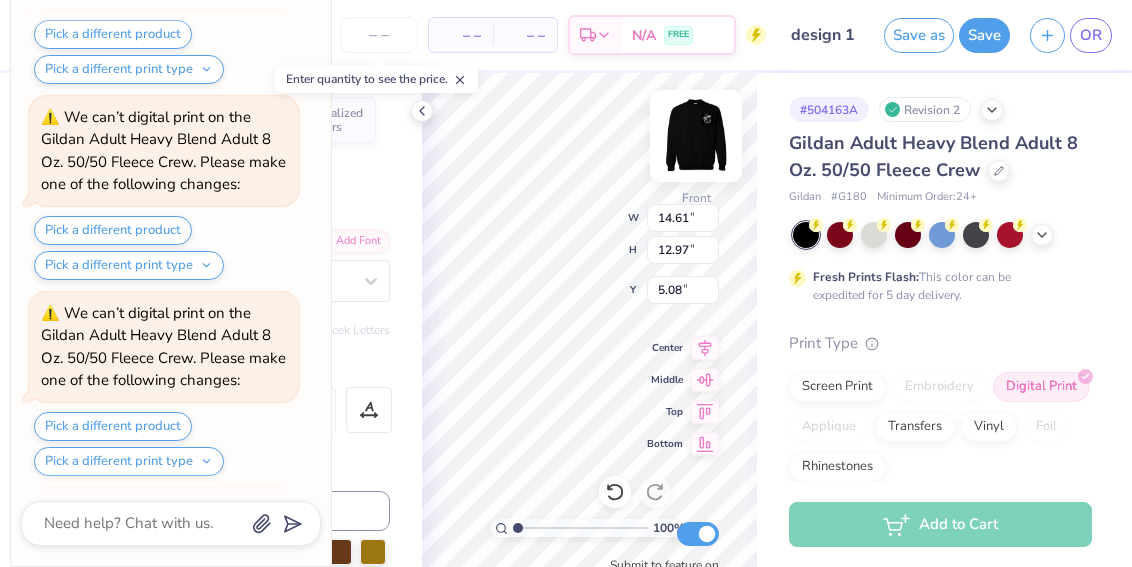 scroll, scrollTop: 570, scrollLeft: 0, axis: vertical 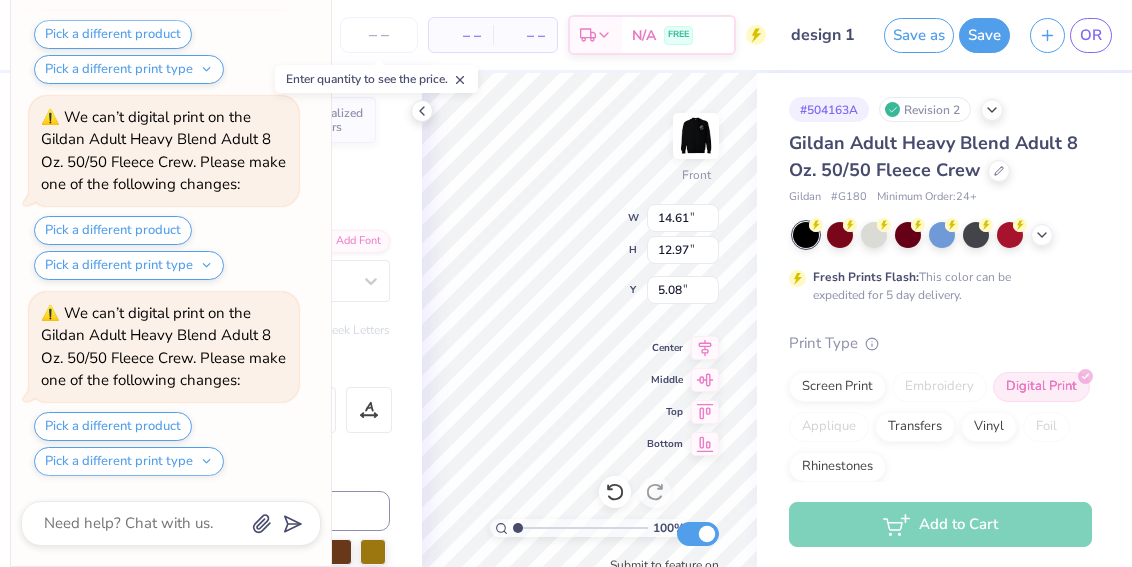 click on "# 504163A Revision 2 Gildan Adult Heavy Blend Adult 8 Oz. 50/50 Fleece Crew Gildan # G180 Minimum Order:  24 +   Fresh Prints Flash:  This color can be expedited for 5 day delivery. Print Type Screen Print Embroidery Digital Print Applique Transfers Vinyl Foil Rhinestones Standard" at bounding box center [944, 358] 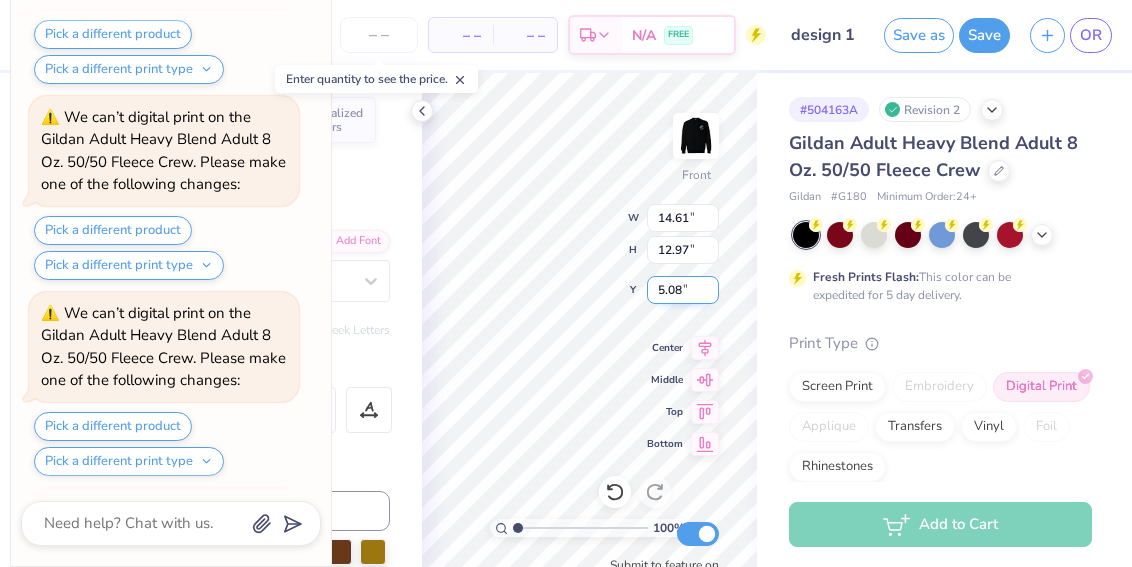 scroll, scrollTop: 766, scrollLeft: 0, axis: vertical 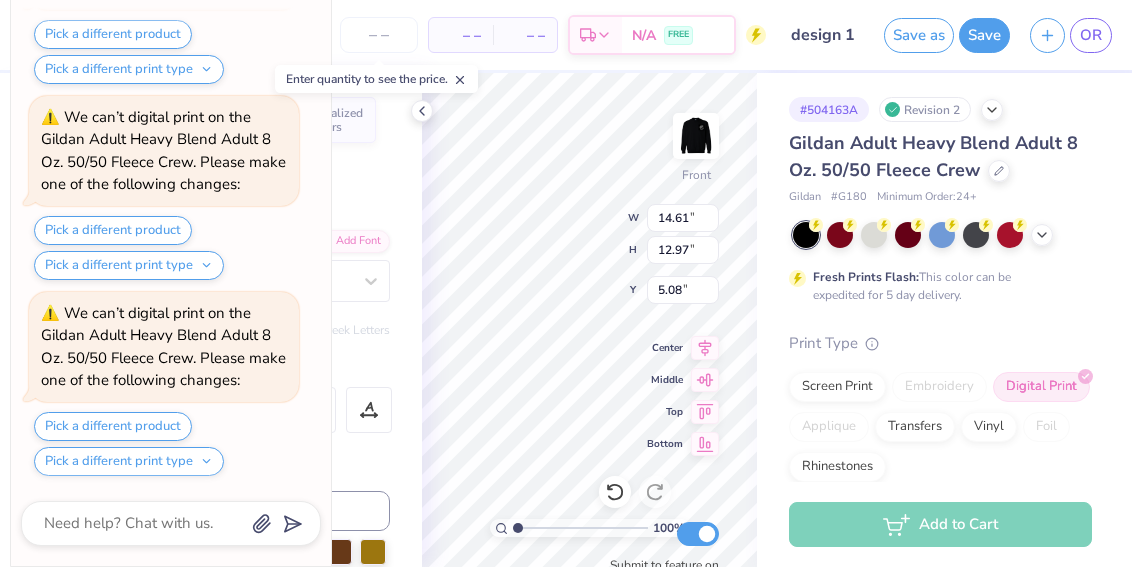 type on "x" 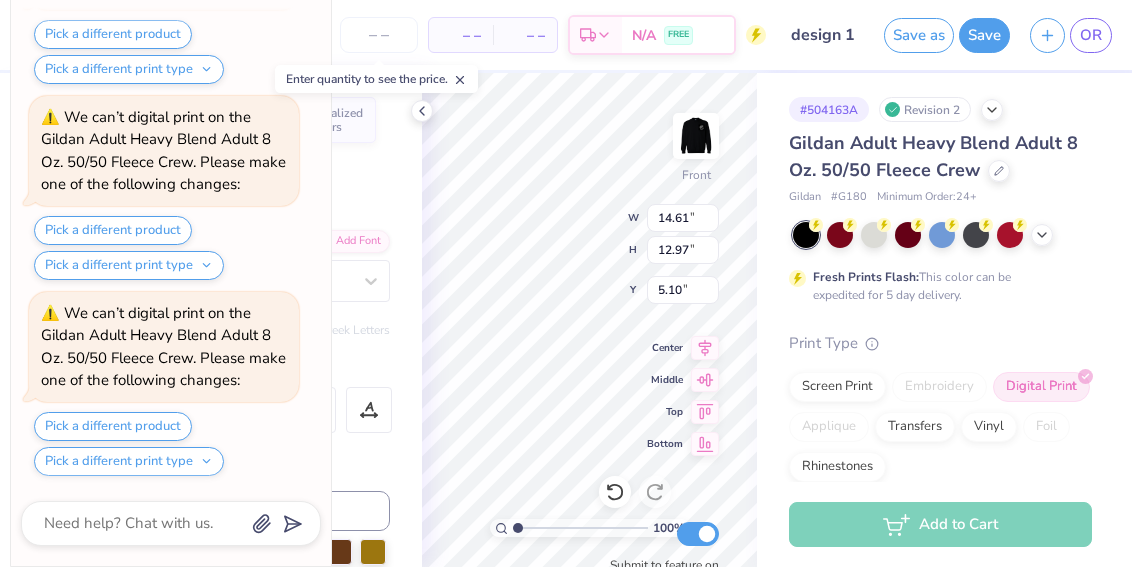 scroll, scrollTop: 1158, scrollLeft: 0, axis: vertical 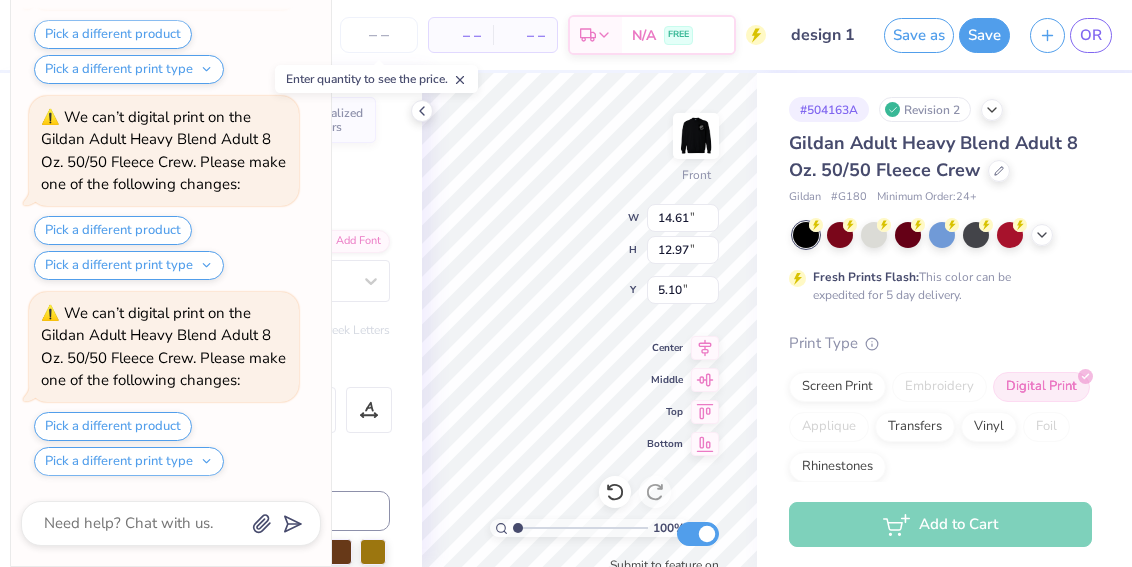 type on "x" 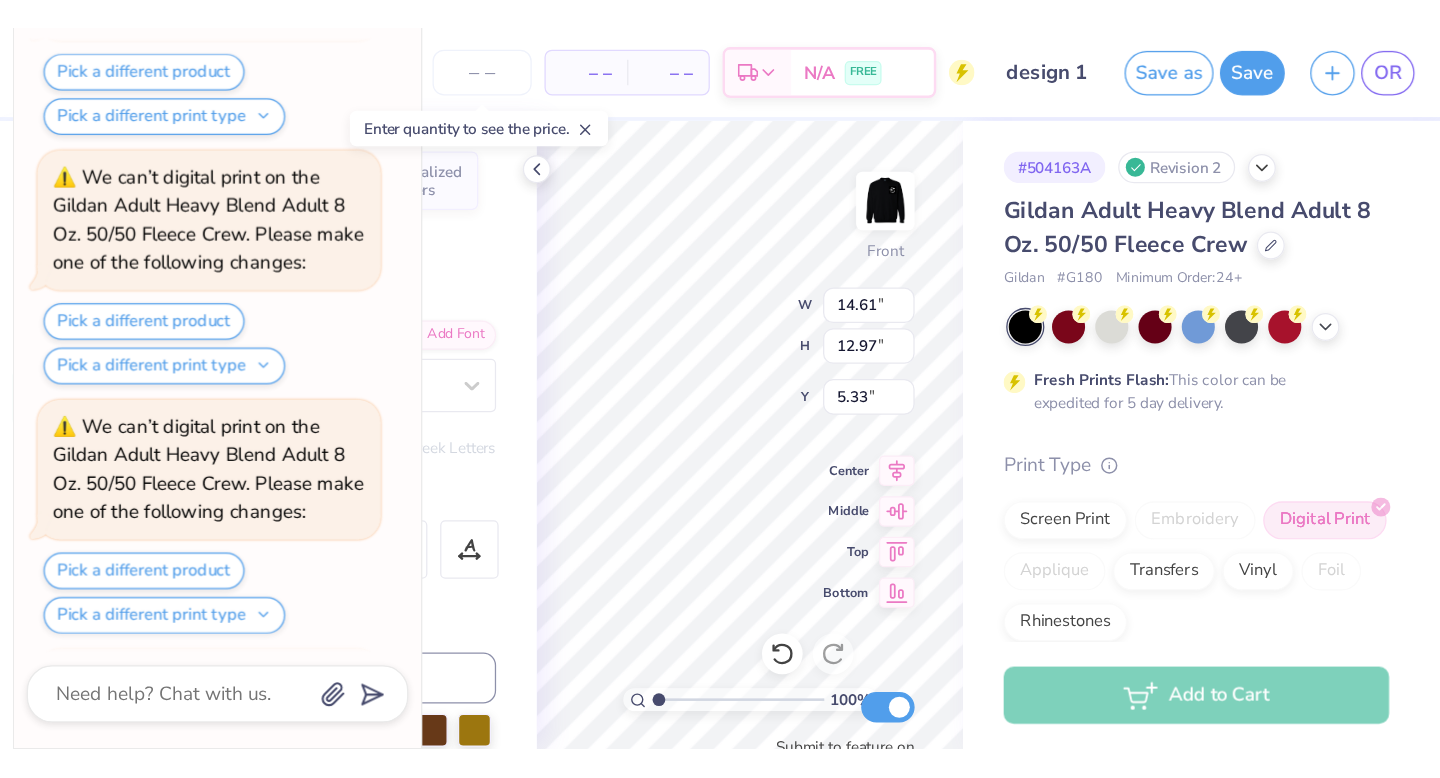 scroll, scrollTop: 1354, scrollLeft: 0, axis: vertical 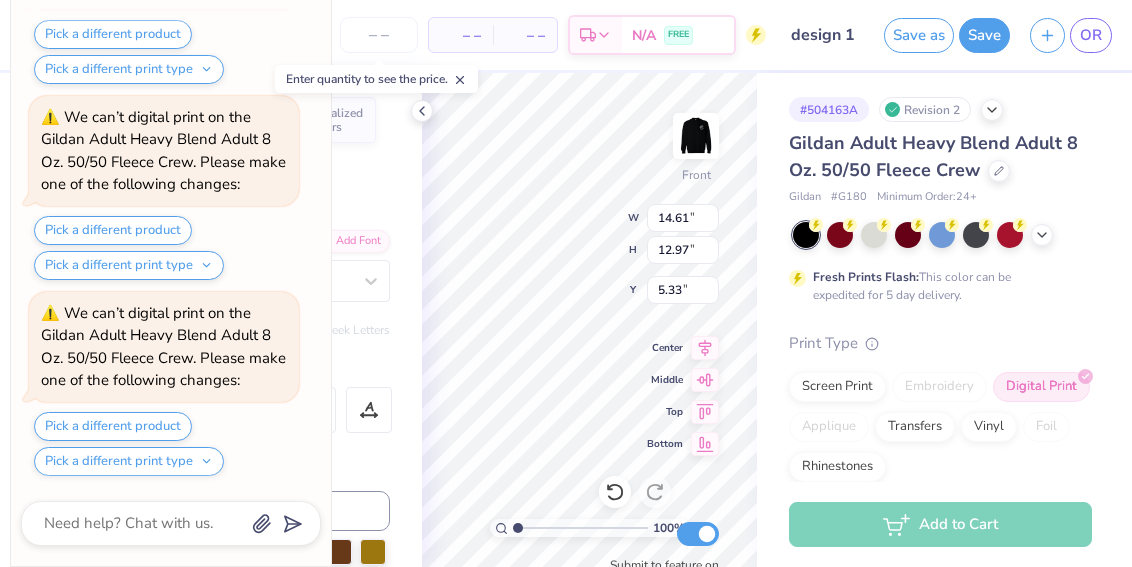 click on "# 504163A Revision 2 Gildan Adult Heavy Blend Adult 8 Oz. 50/50 Fleece Crew Gildan # G180 Minimum Order:  24 +   Fresh Prints Flash:  This color can be expedited for 5 day delivery. Print Type Screen Print Embroidery Digital Print Applique Transfers Vinyl Foil Rhinestones Standard" at bounding box center [944, 358] 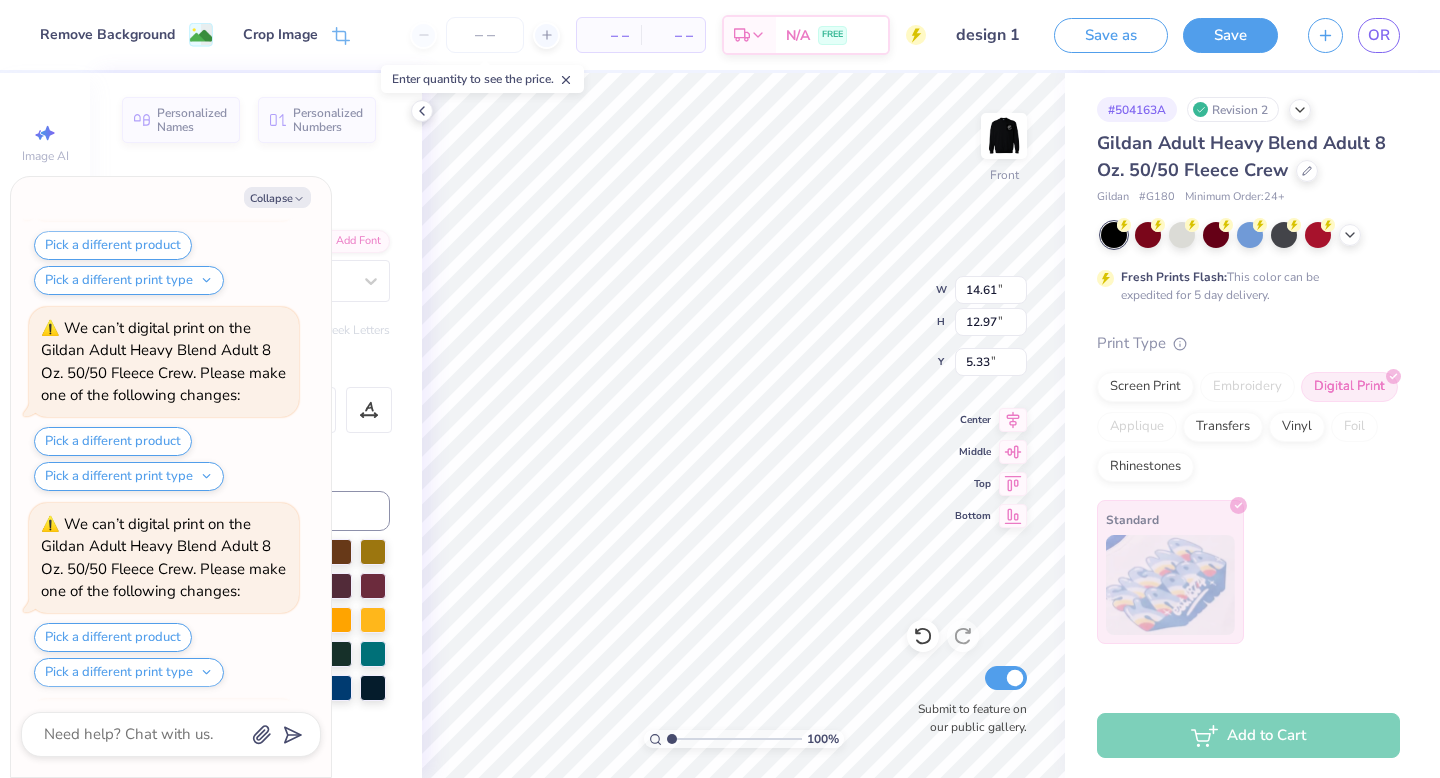 scroll, scrollTop: 1746, scrollLeft: 0, axis: vertical 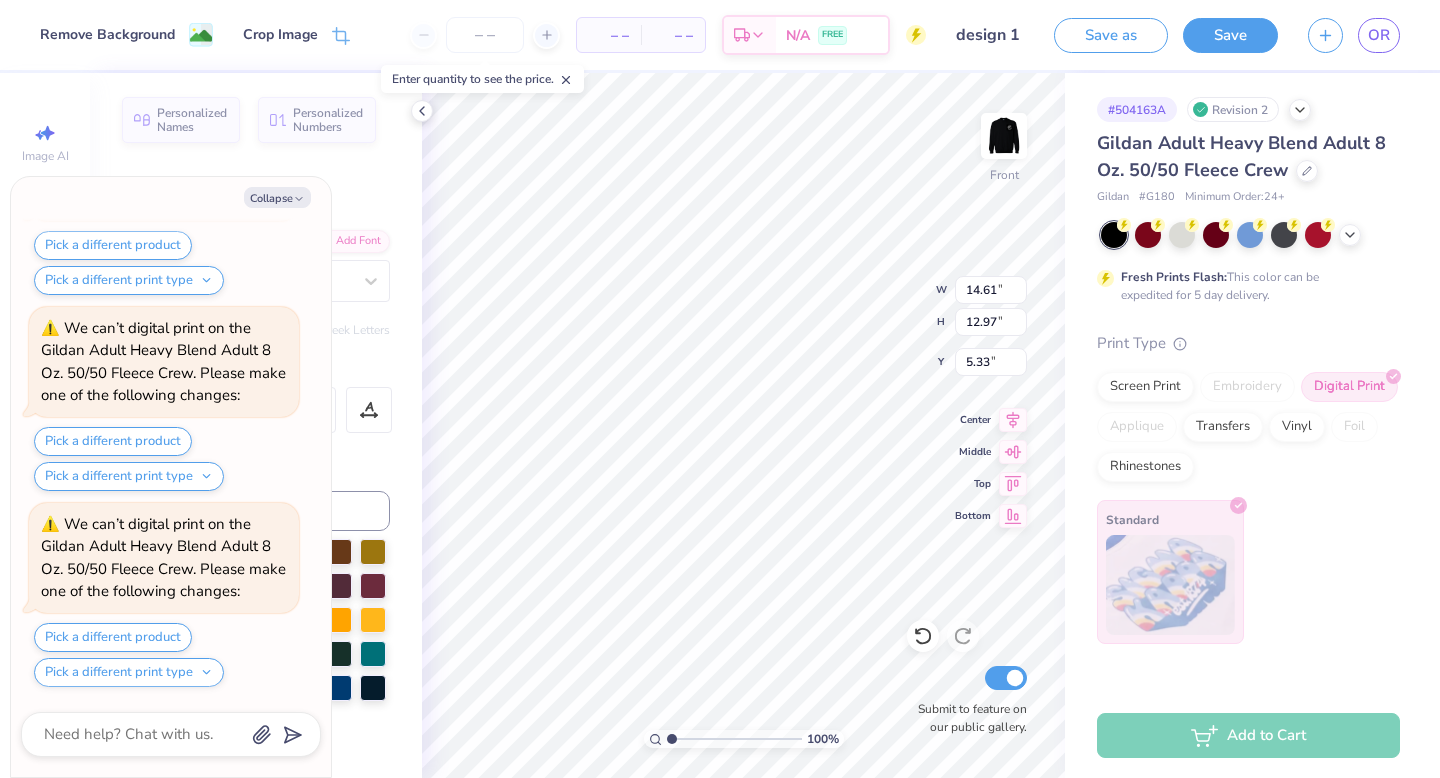 type on "x" 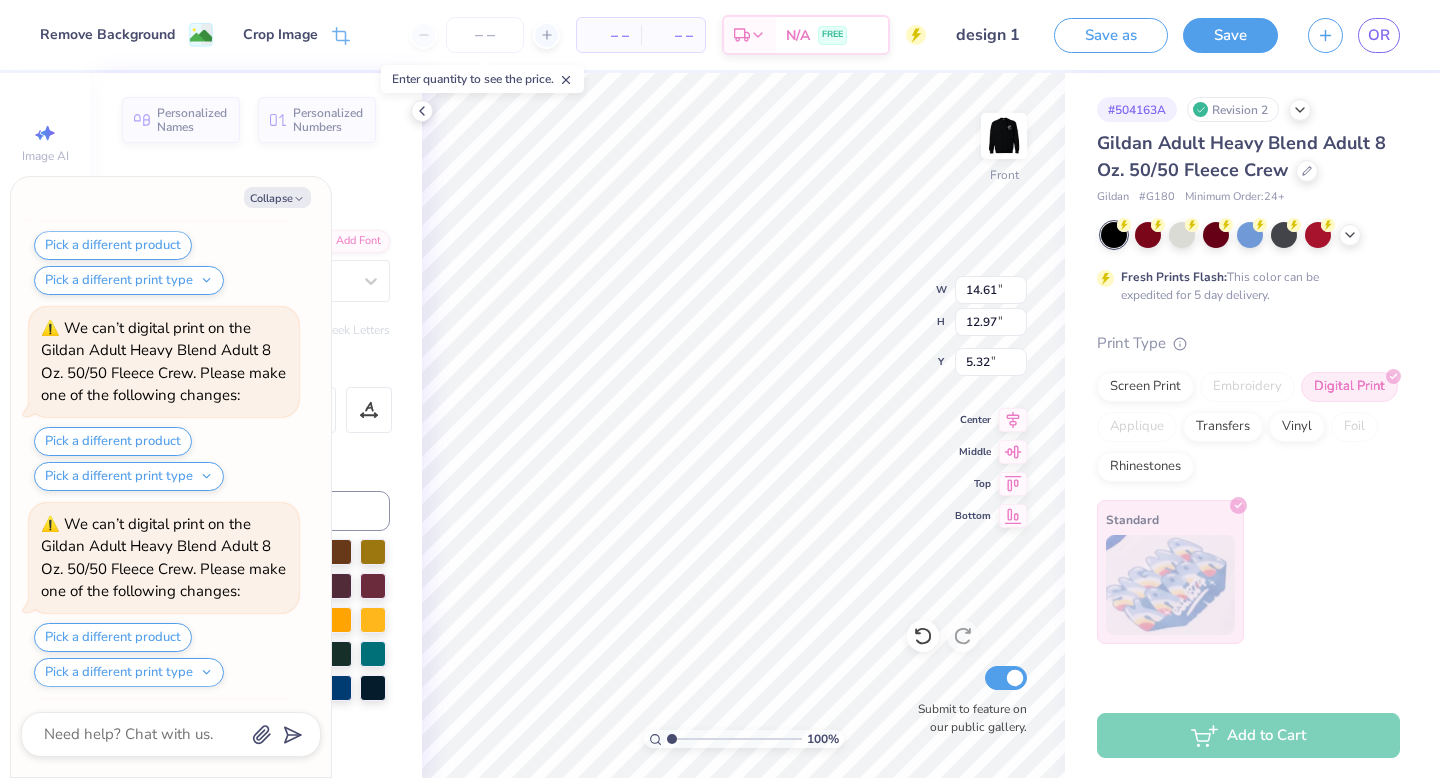 scroll, scrollTop: 2138, scrollLeft: 0, axis: vertical 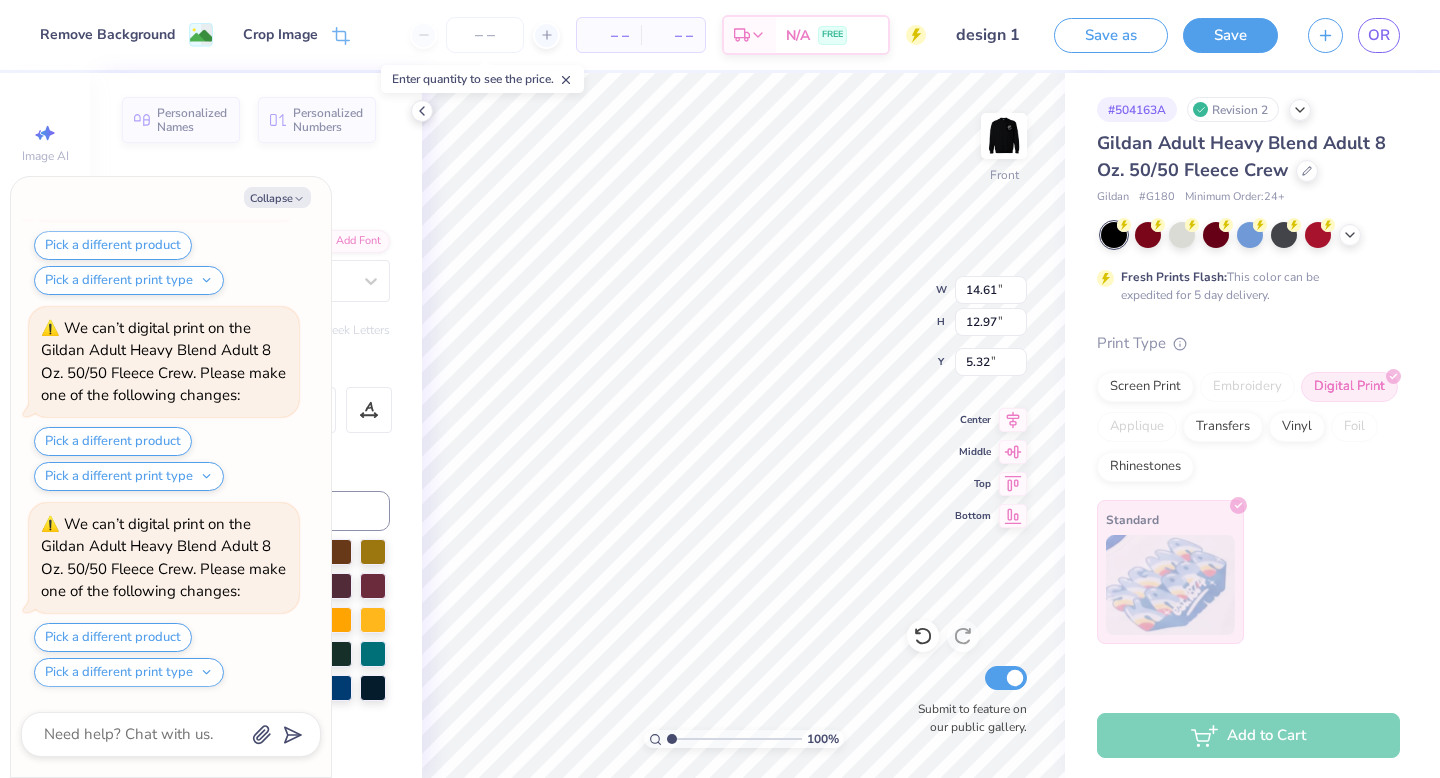 type on "x" 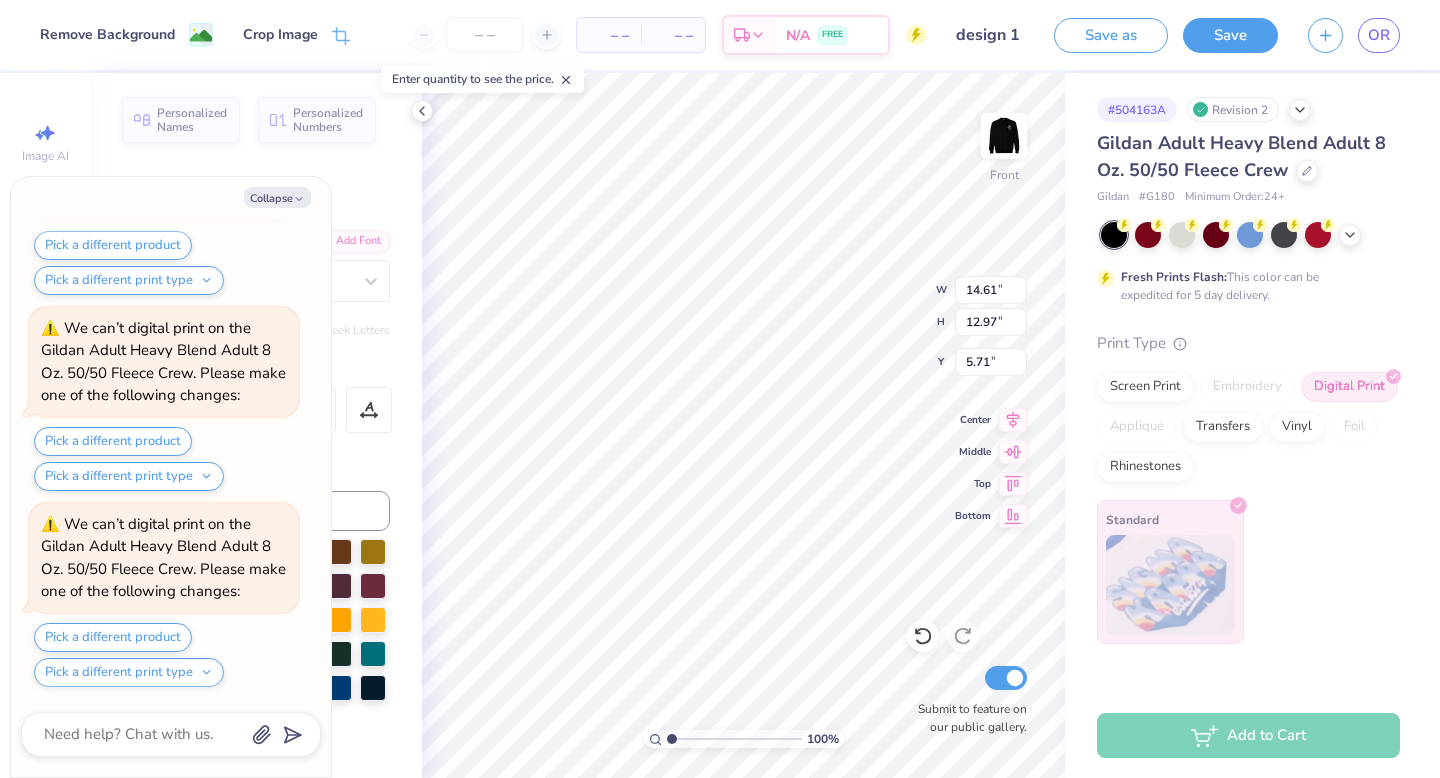 scroll, scrollTop: 2530, scrollLeft: 0, axis: vertical 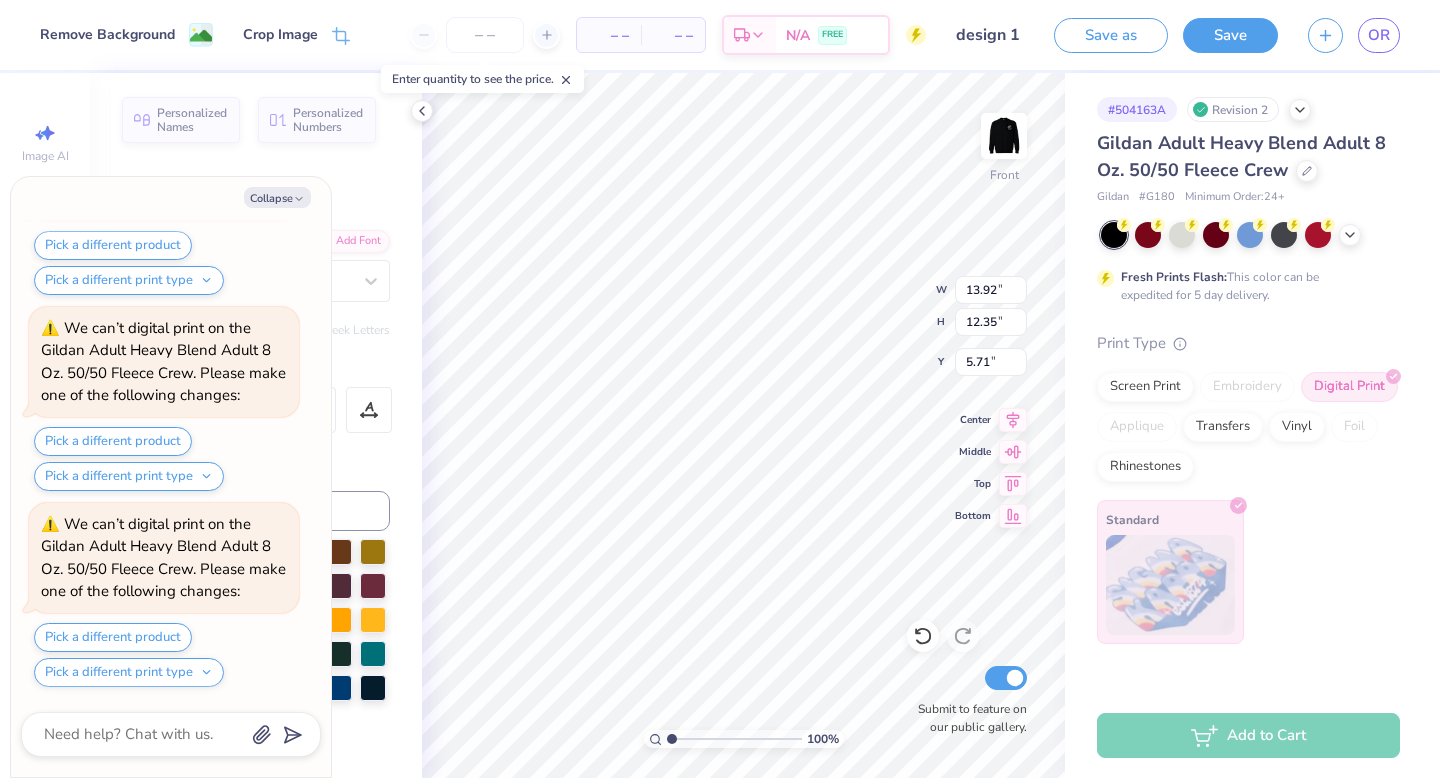type on "x" 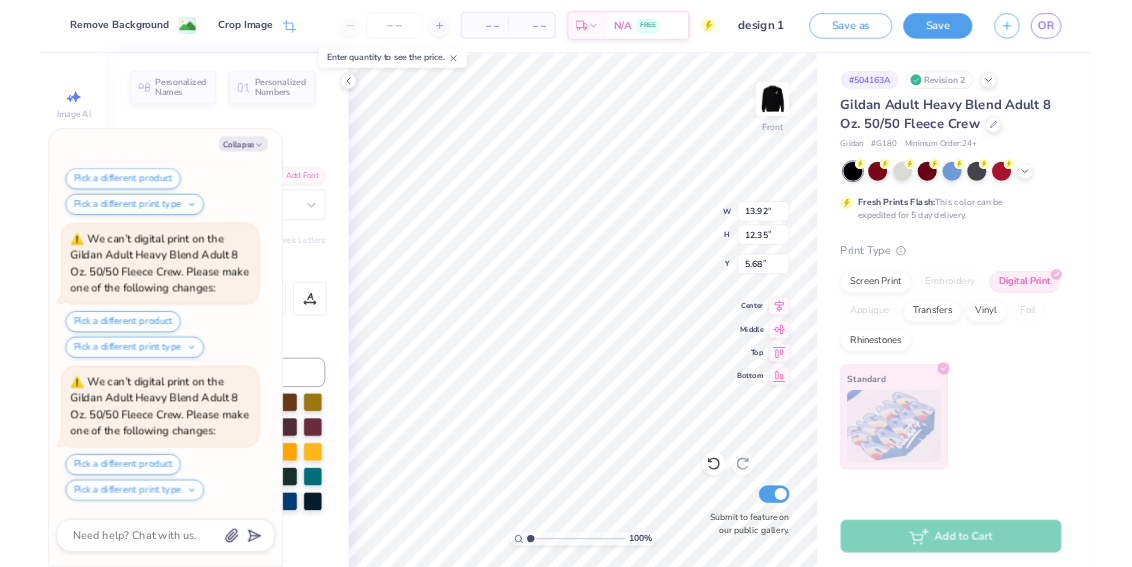 scroll, scrollTop: 2922, scrollLeft: 0, axis: vertical 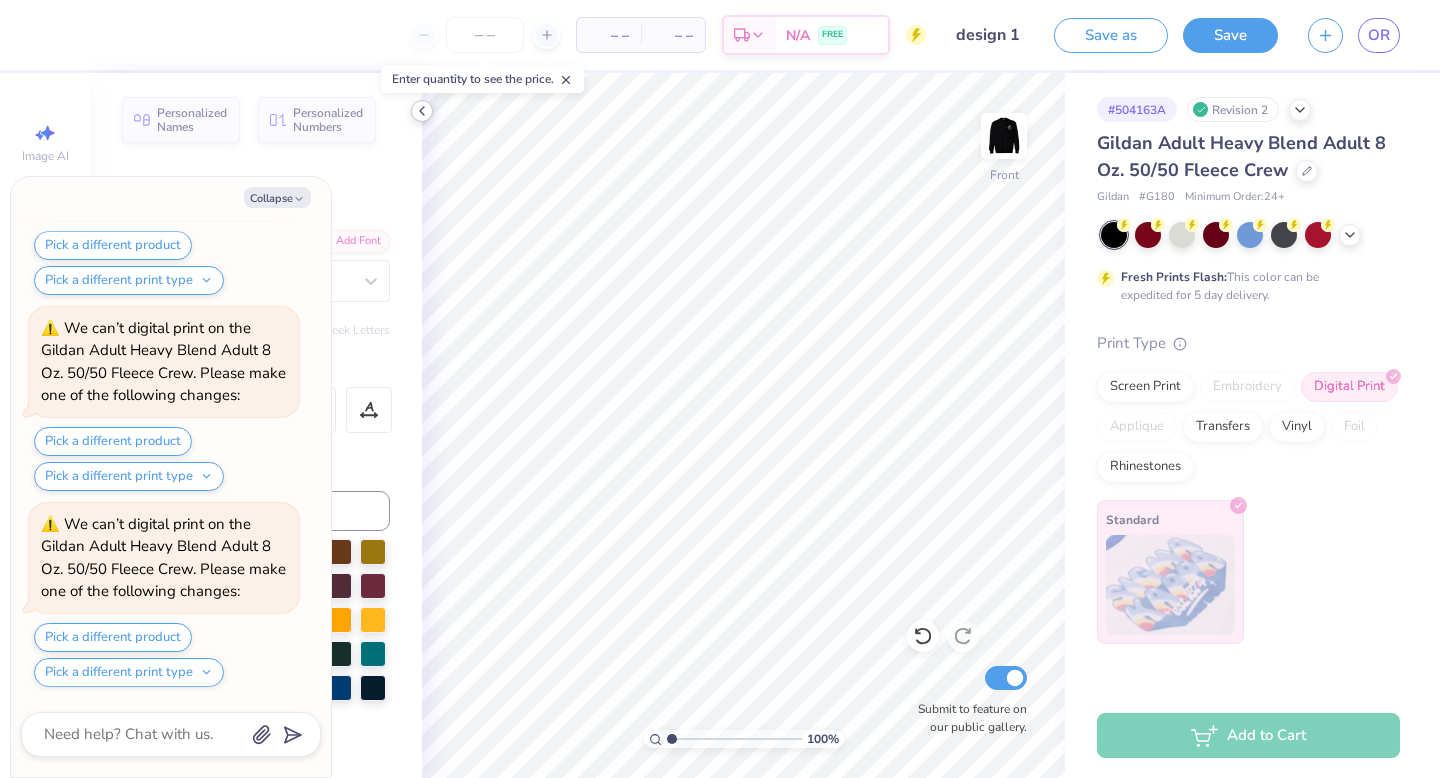 click at bounding box center [422, 111] 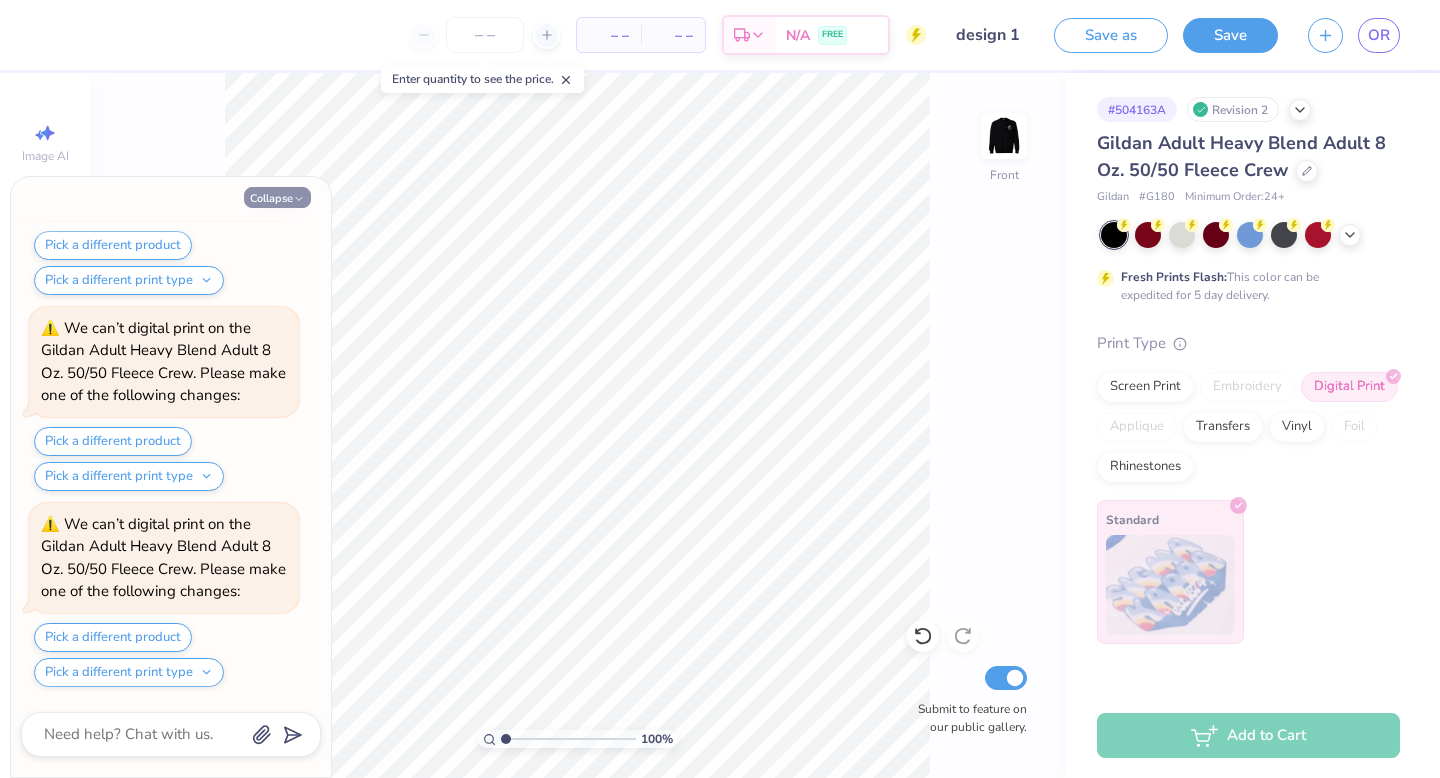 click on "Collapse How can we help you? We can’t digital print on the Gildan Adult Heavy Blend Adult 8 Oz. 50/50 Fleece Crew. Please make one of the following changes: Pick a different product Pick a different print type We can’t digital print on the Gildan Adult Heavy Blend Adult 8 Oz. 50/50 Fleece Crew. Please make one of the following changes: Pick a different product Pick a different print type We can’t digital print on the Gildan Adult Heavy Blend Adult 8 Oz. 50/50 Fleece Crew. Please make one of the following changes: Pick a different product Pick a different print type We can’t digital print on the Gildan Adult Heavy Blend Adult 8 Oz. 50/50 Fleece Crew. Please make one of the following changes: Pick a different product Pick a different print type We can’t digital print on the Gildan Adult Heavy Blend Adult 8 Oz. 50/50 Fleece Crew. Please make one of the following changes: Pick a different product Pick a different print type Pick a different product Pick a different print type Pick a different product" at bounding box center (171, 477) 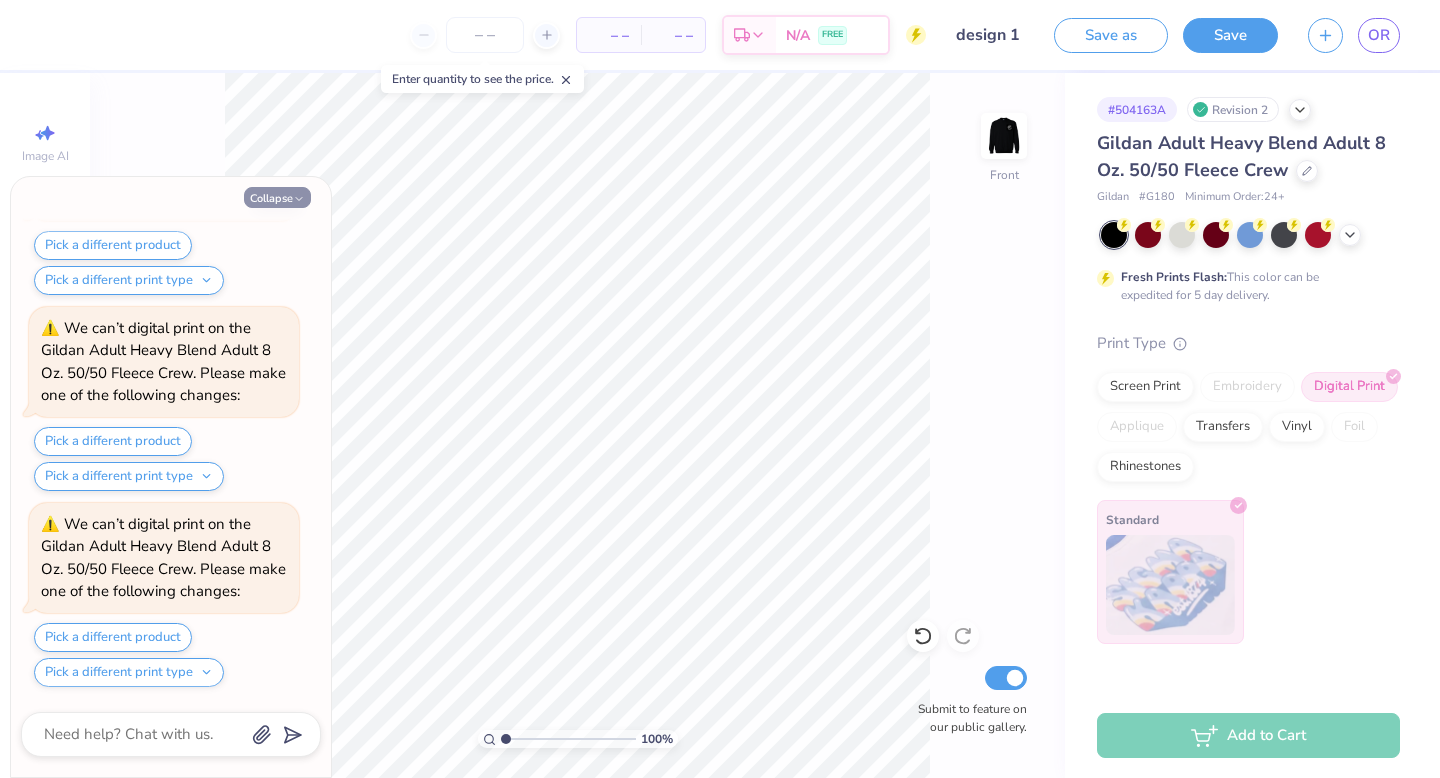 click on "Collapse" at bounding box center [277, 197] 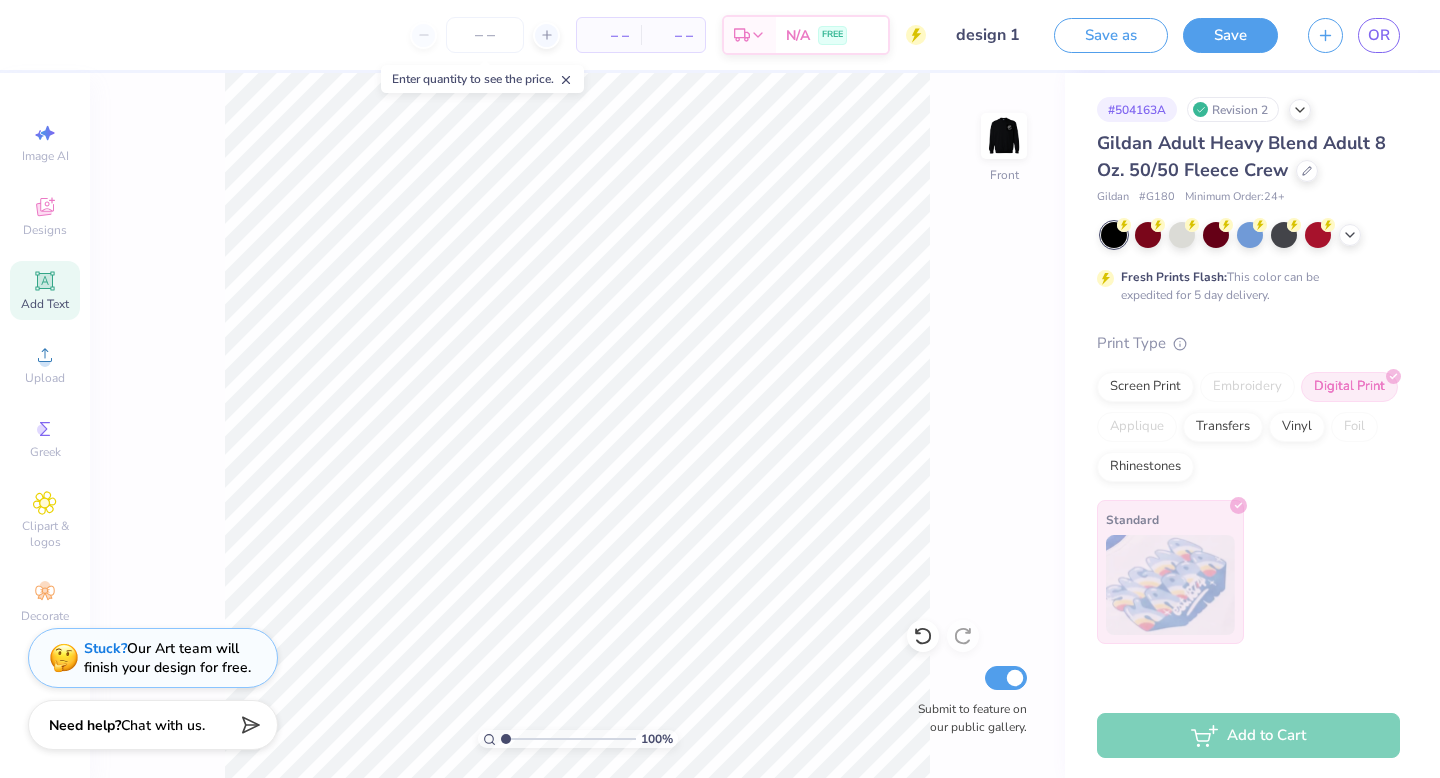 click 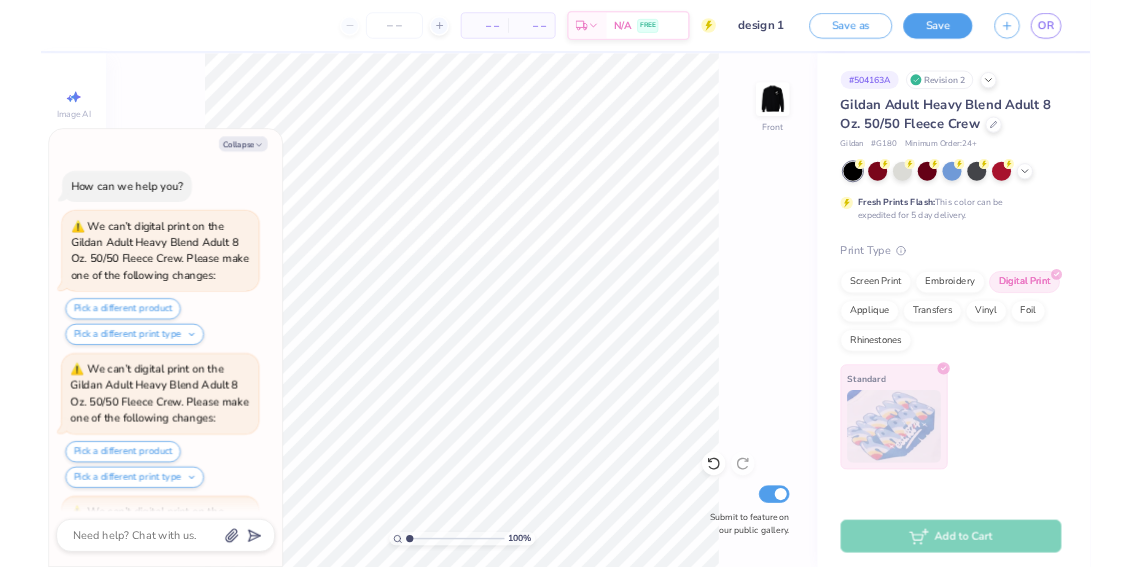scroll, scrollTop: 43, scrollLeft: 0, axis: vertical 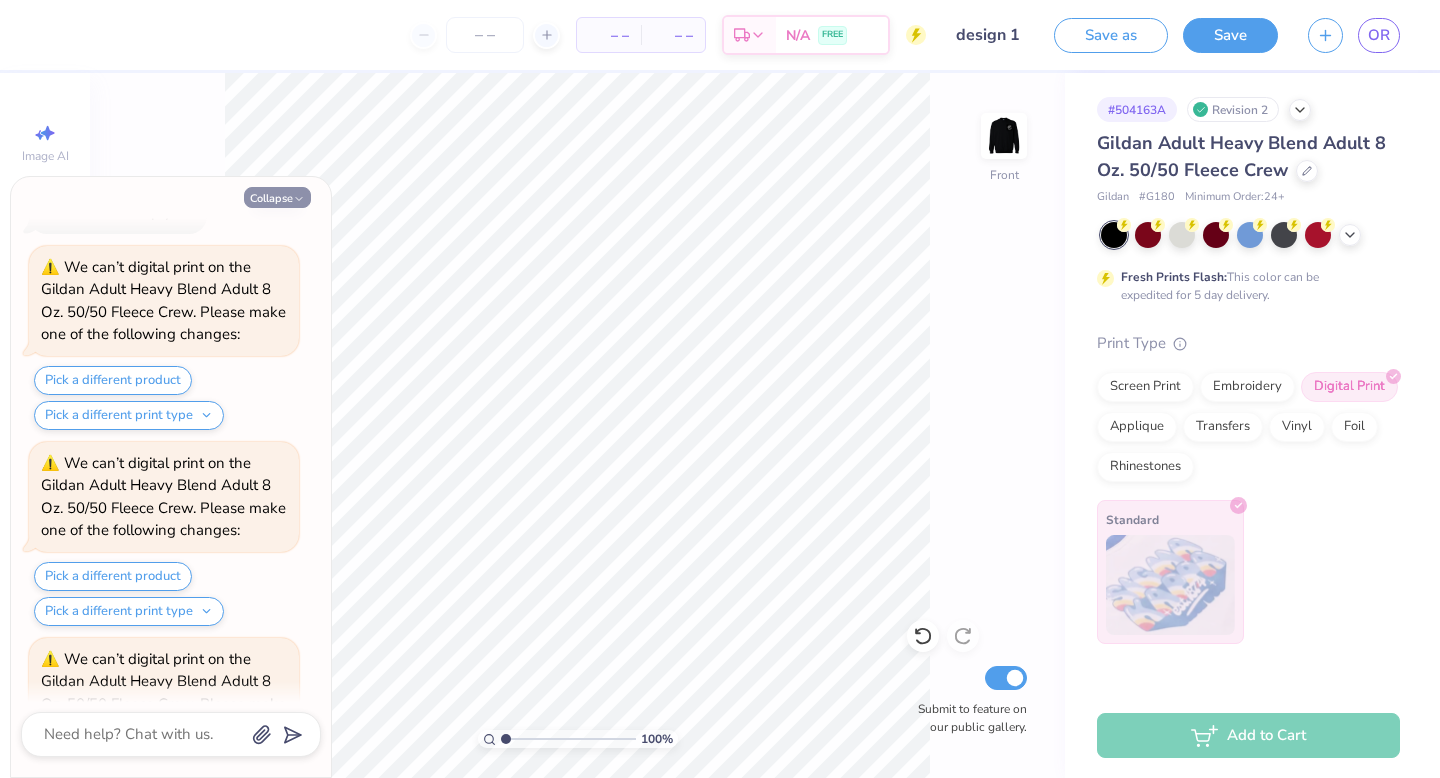 click on "Collapse" at bounding box center [277, 197] 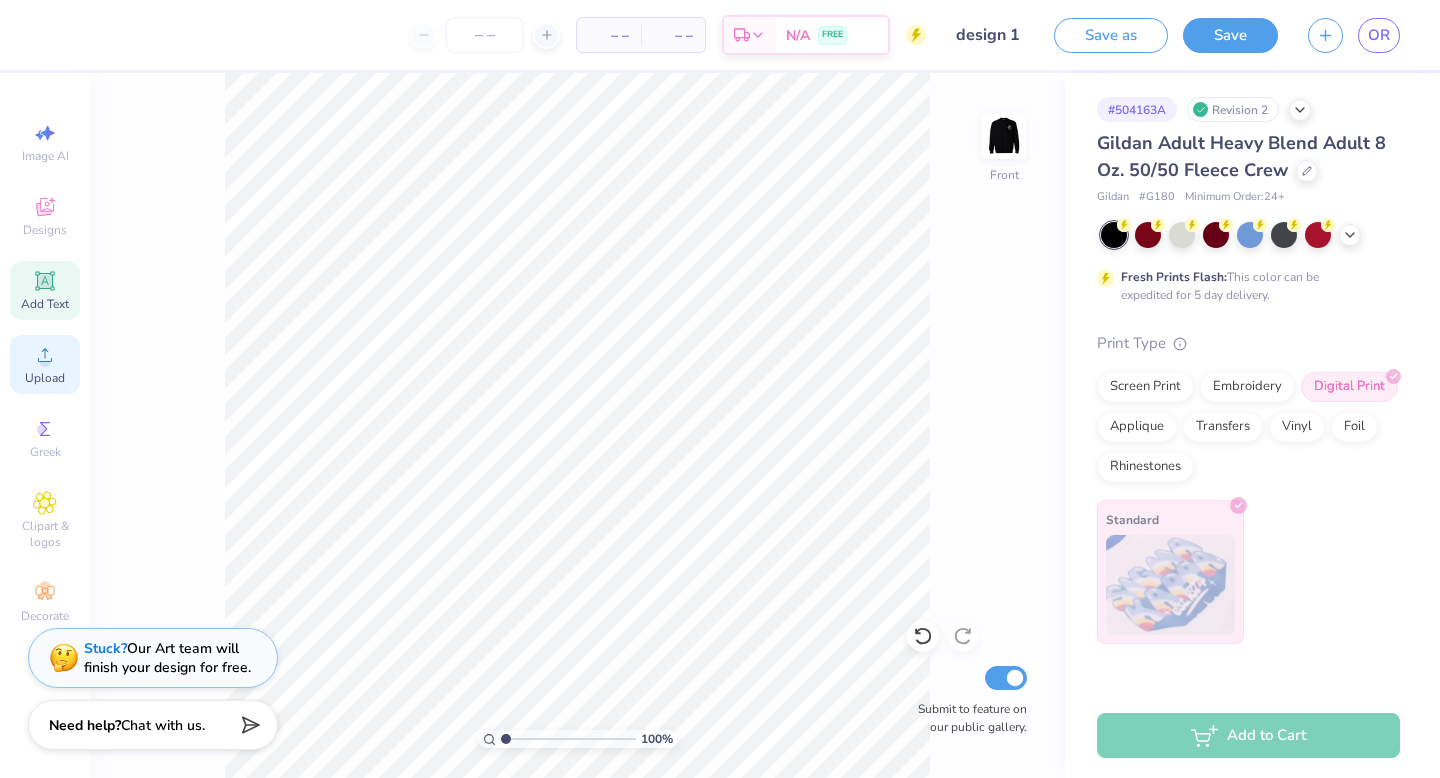 click on "Upload" at bounding box center (45, 364) 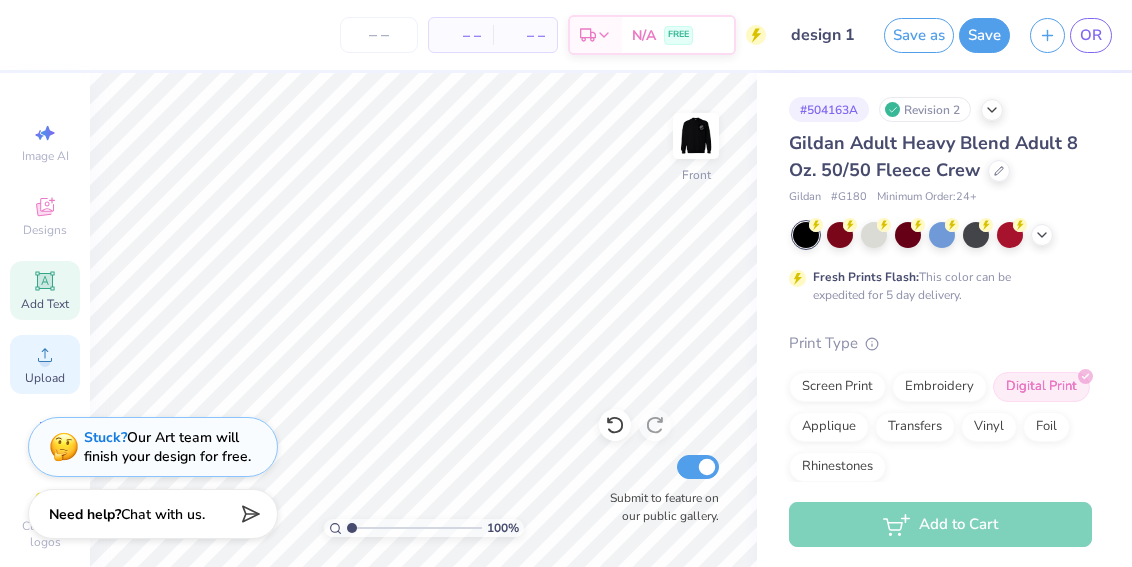 click on "Upload" at bounding box center (45, 364) 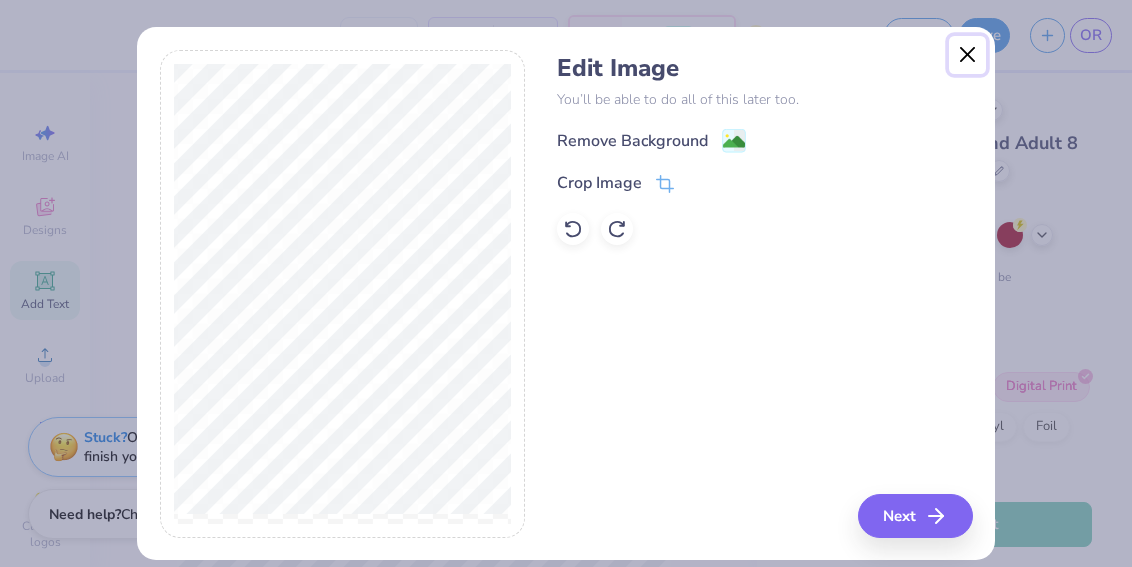 click at bounding box center (968, 55) 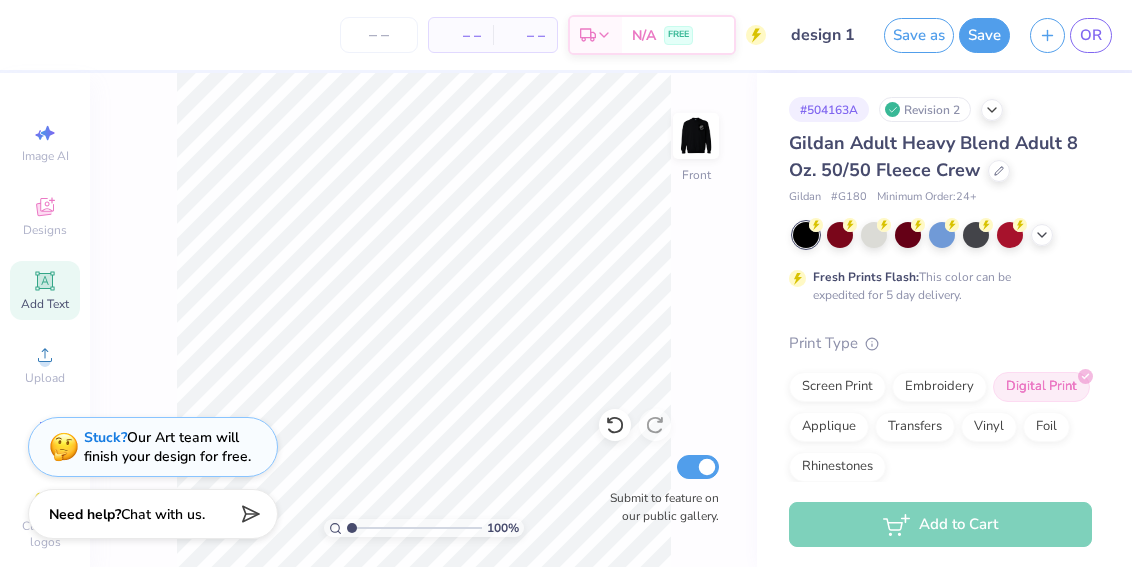 click 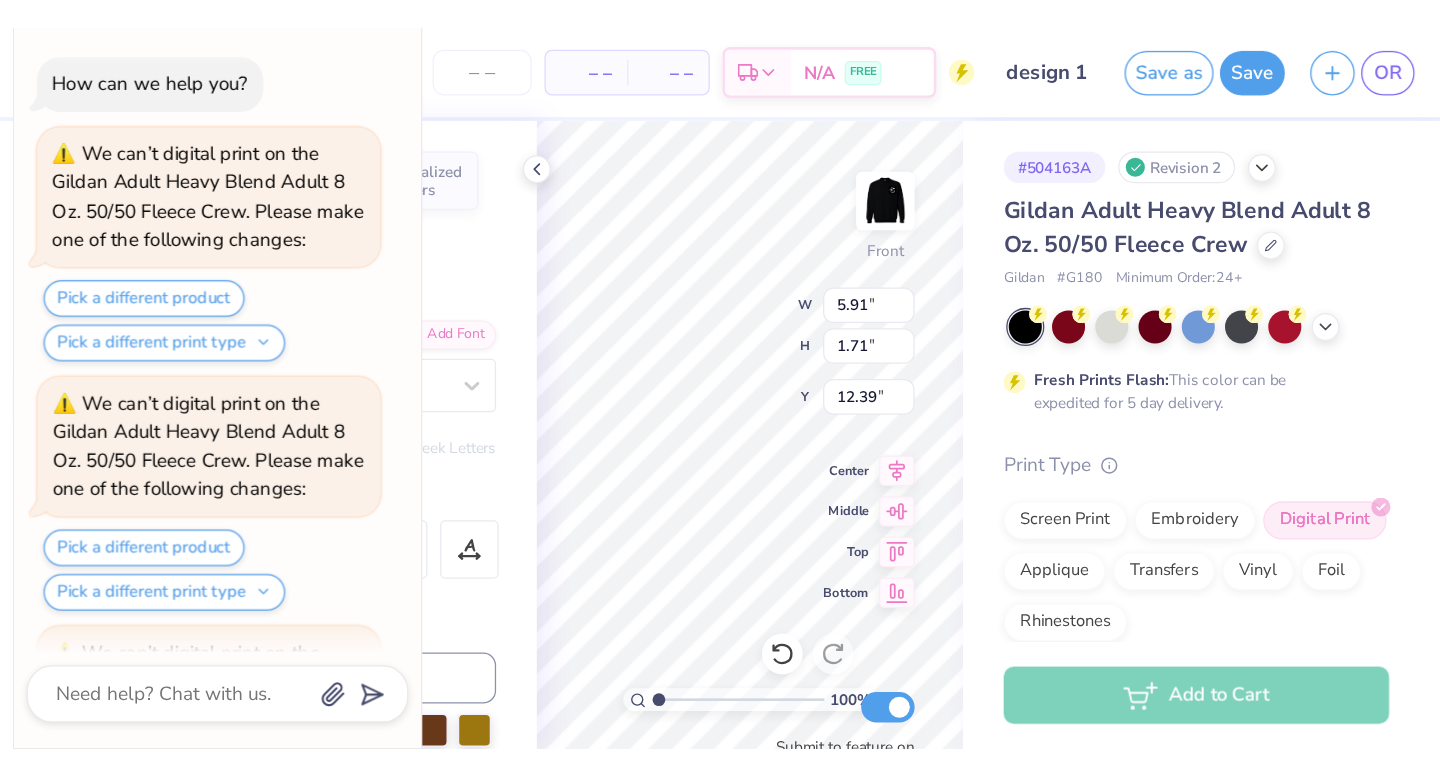 scroll, scrollTop: 3510, scrollLeft: 0, axis: vertical 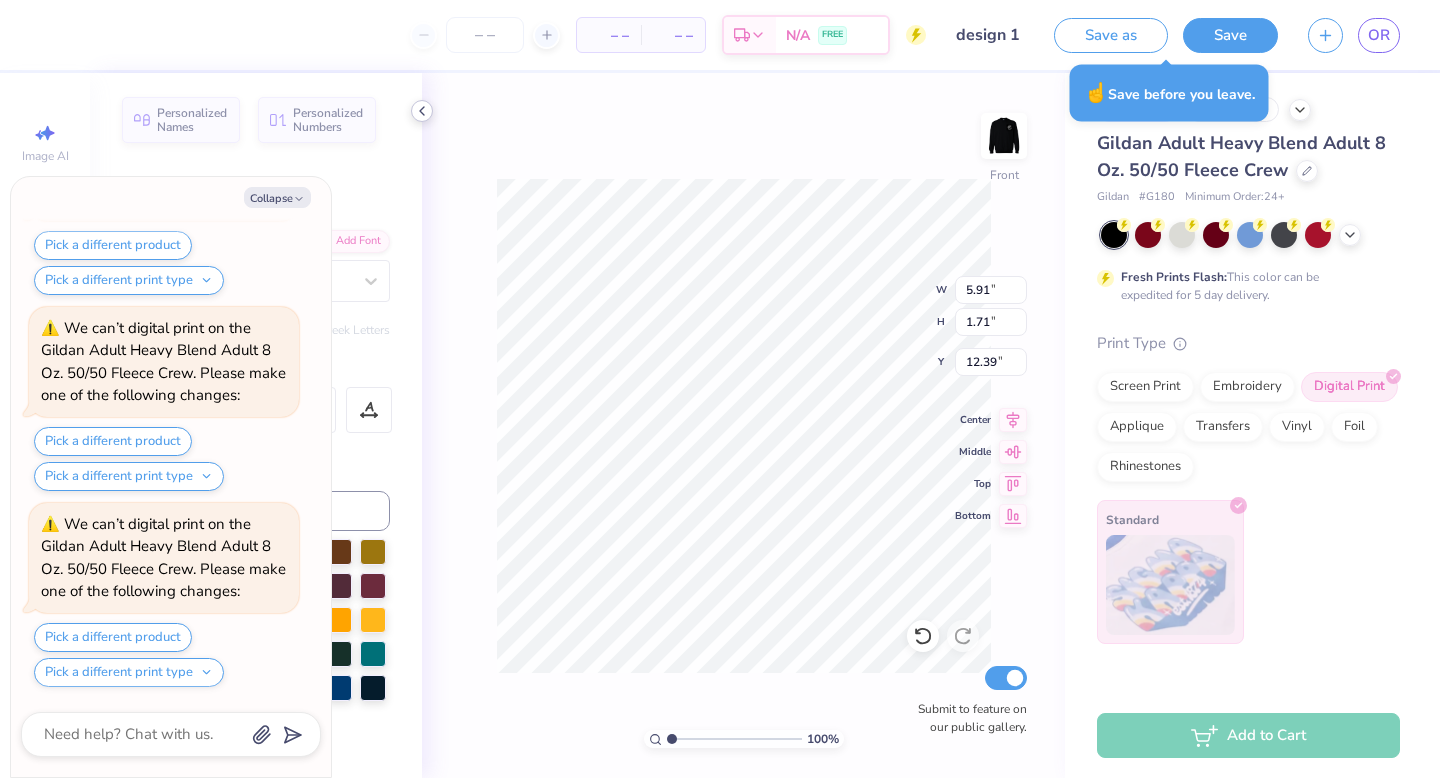 click 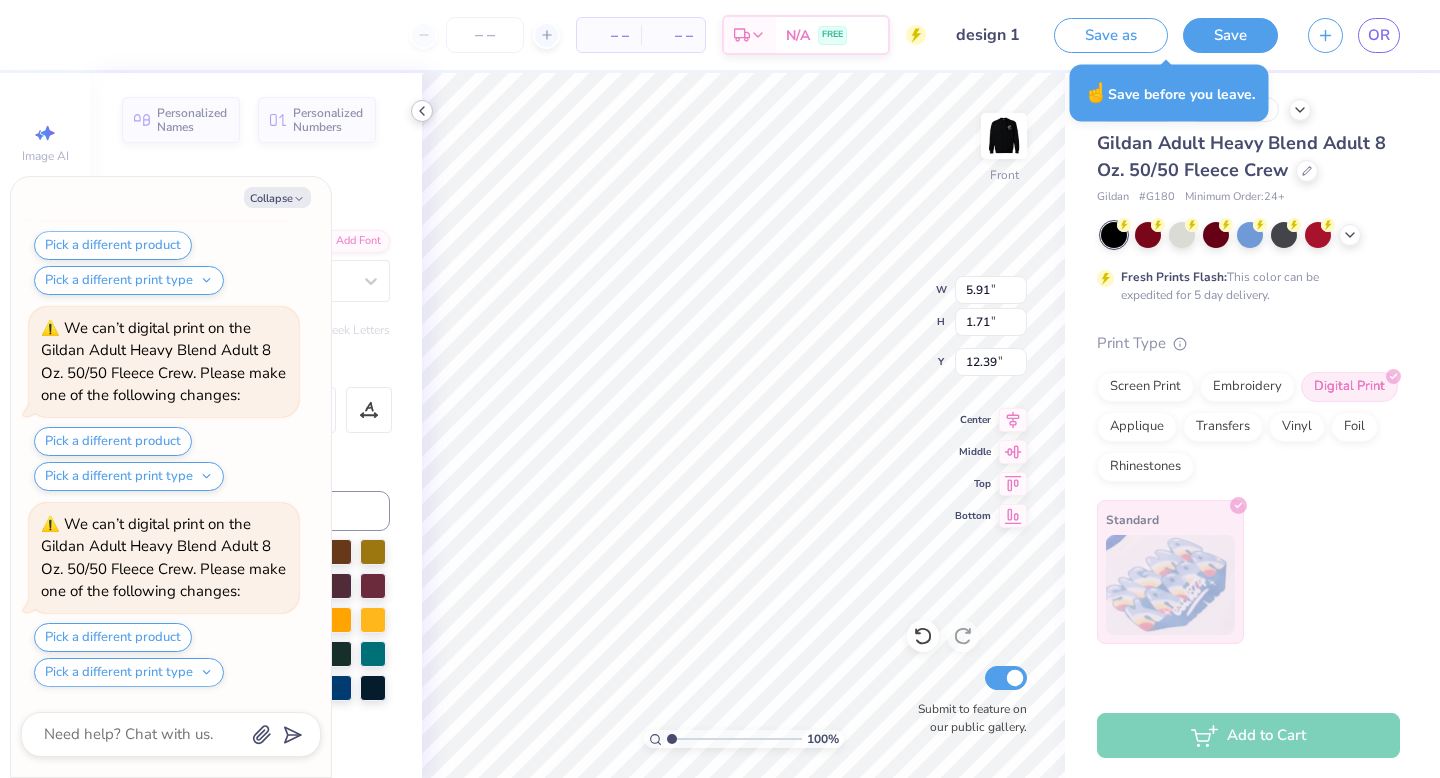 scroll, scrollTop: 3902, scrollLeft: 0, axis: vertical 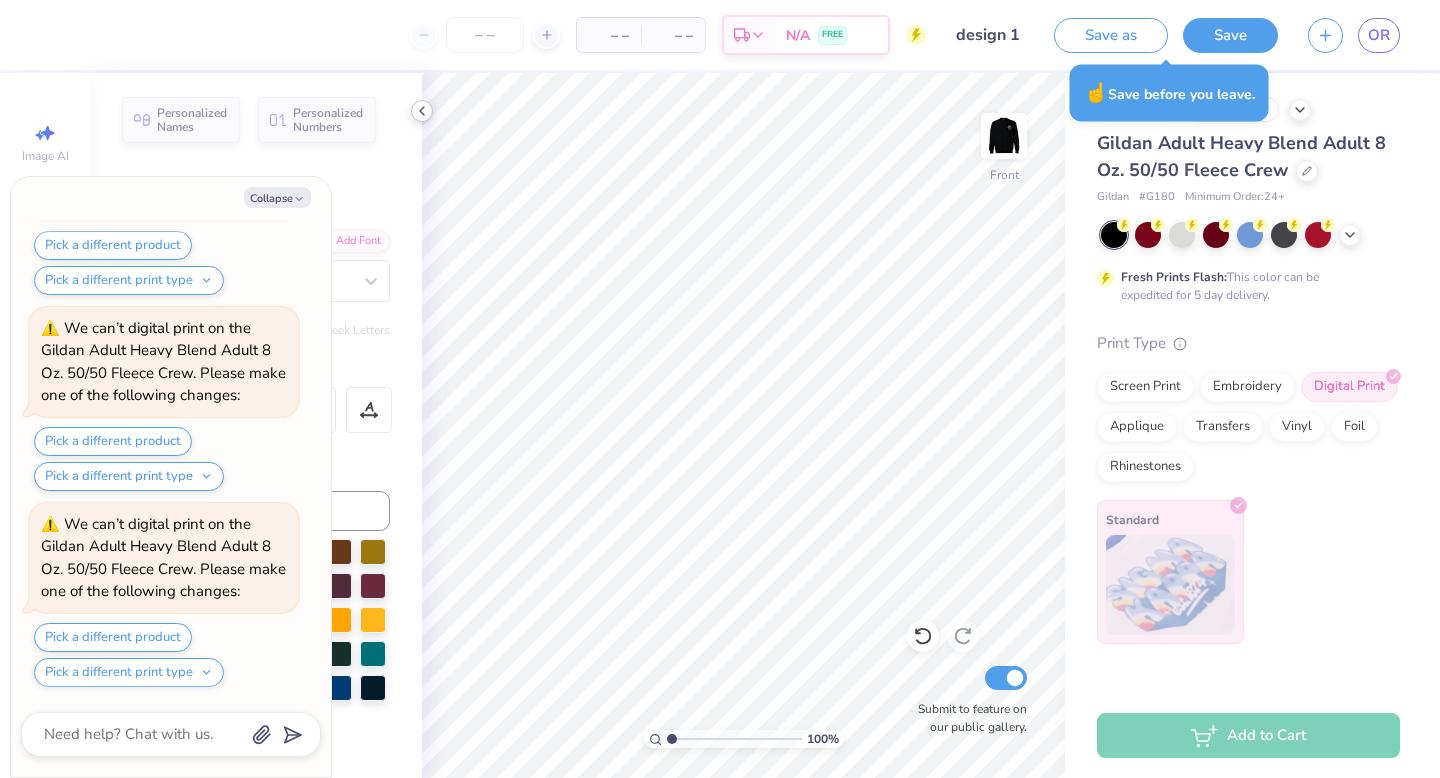click at bounding box center [422, 111] 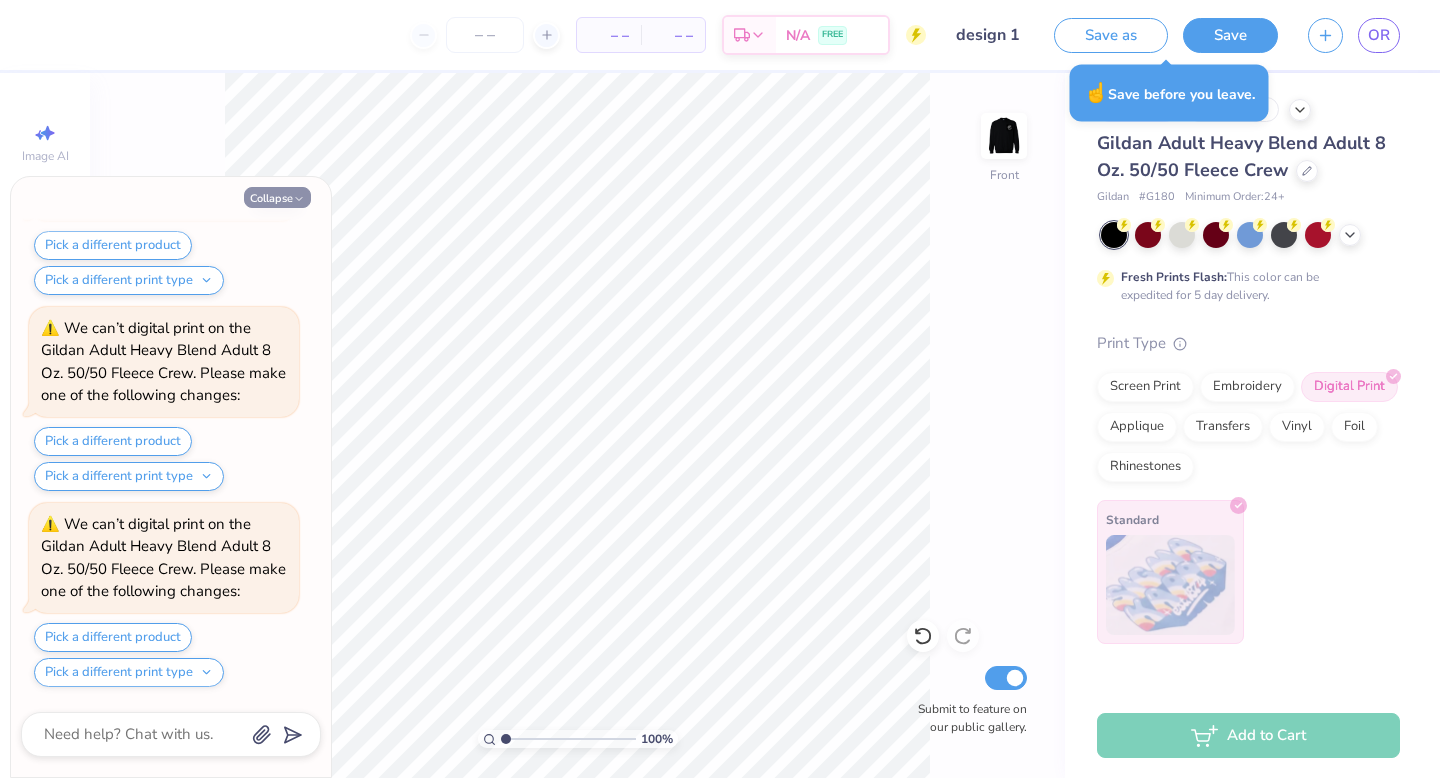 click on "Collapse" at bounding box center (277, 197) 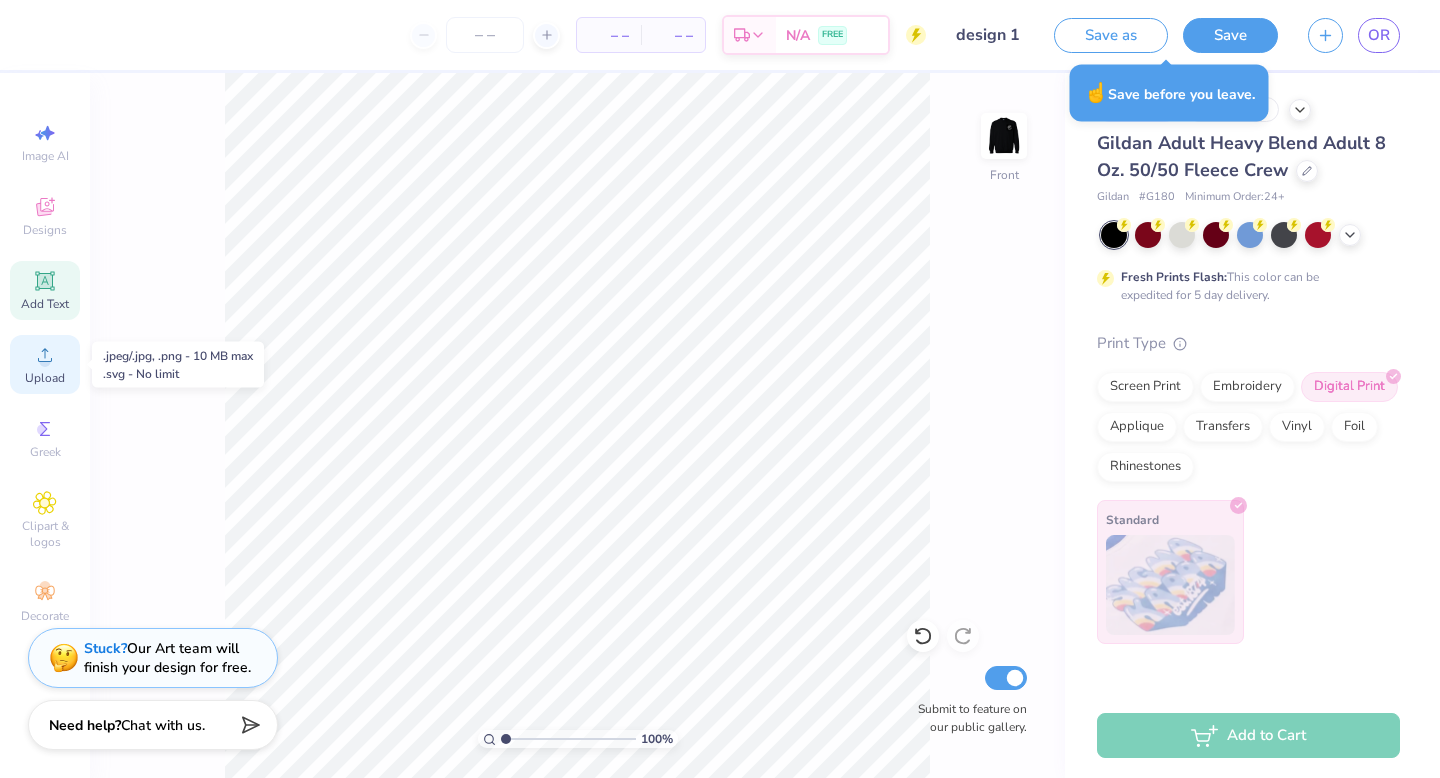 click on "Upload" at bounding box center (45, 364) 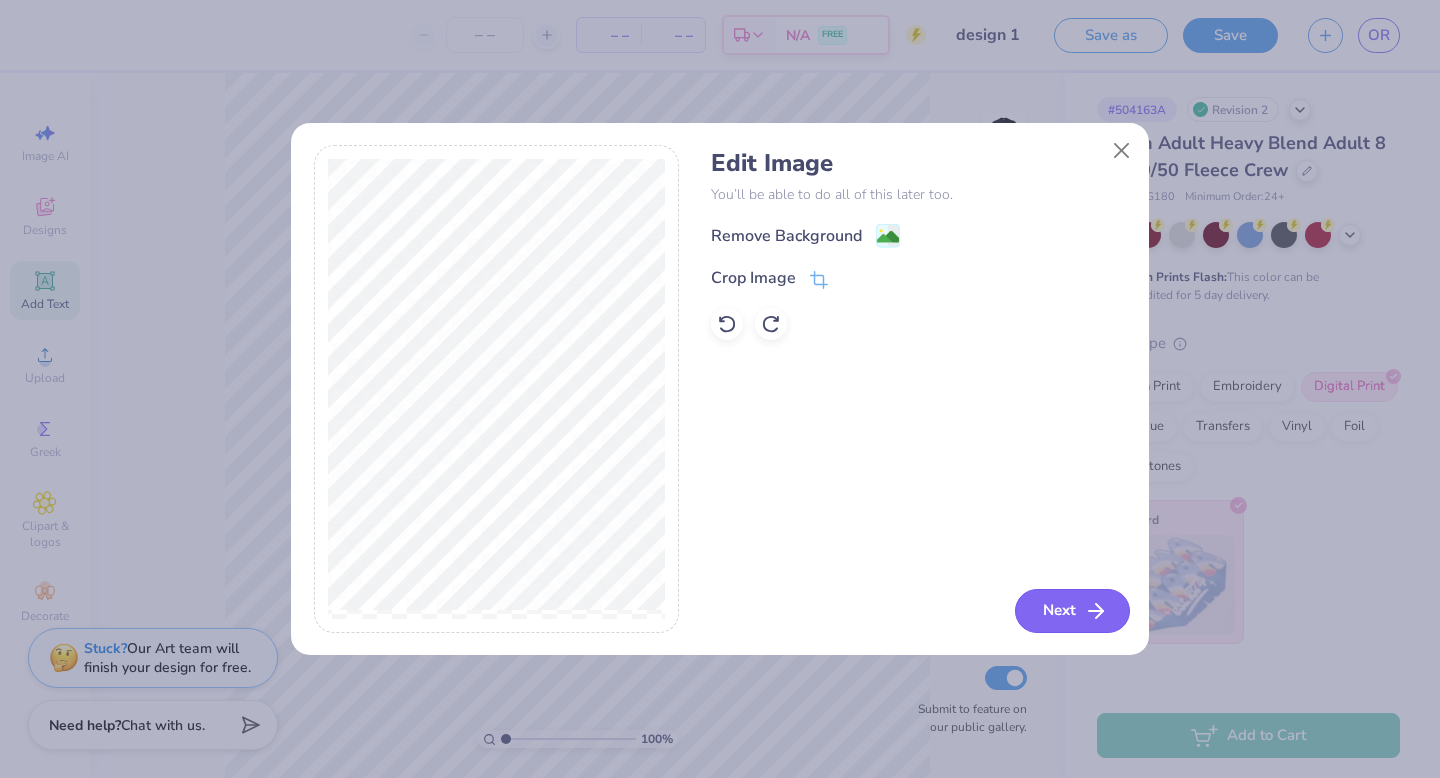 click on "Next" at bounding box center (1072, 611) 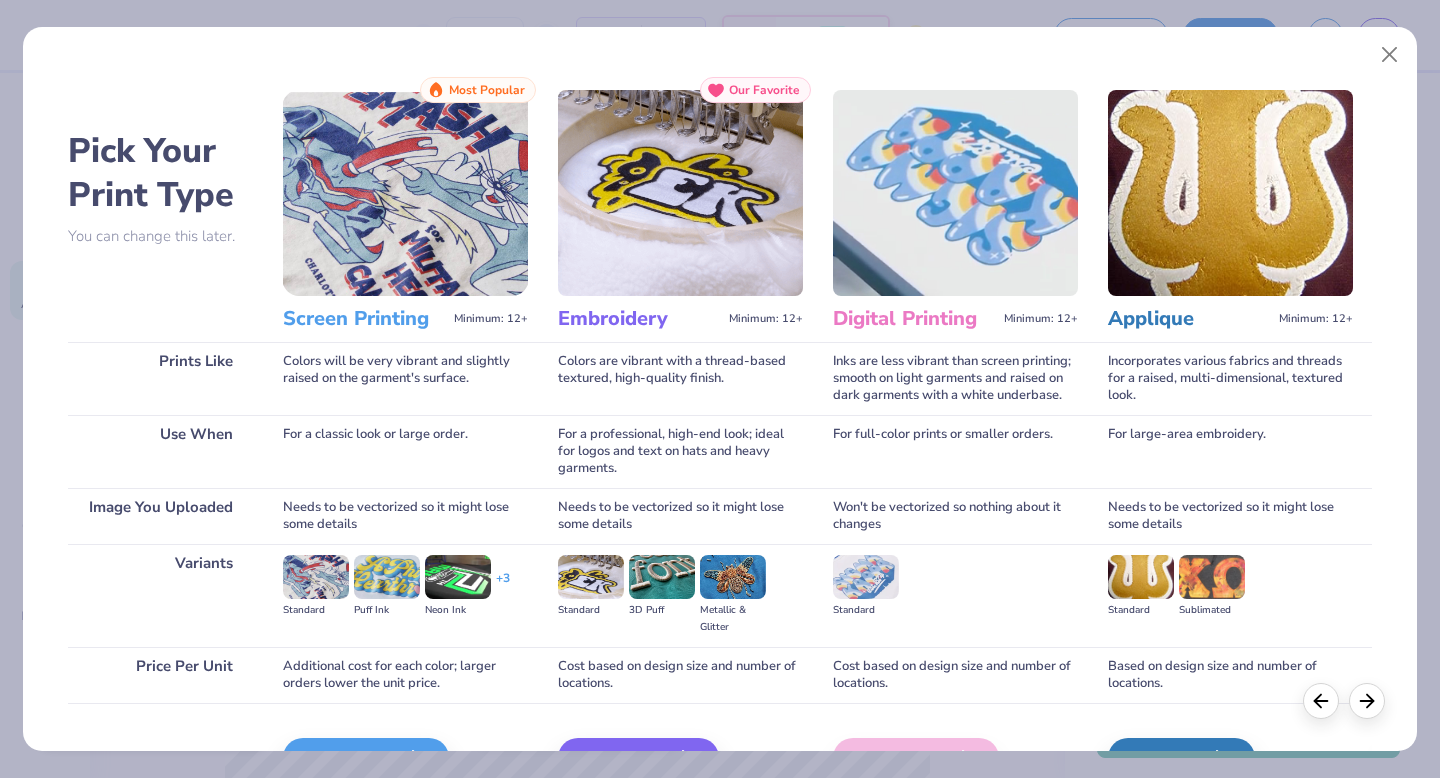 scroll, scrollTop: 119, scrollLeft: 0, axis: vertical 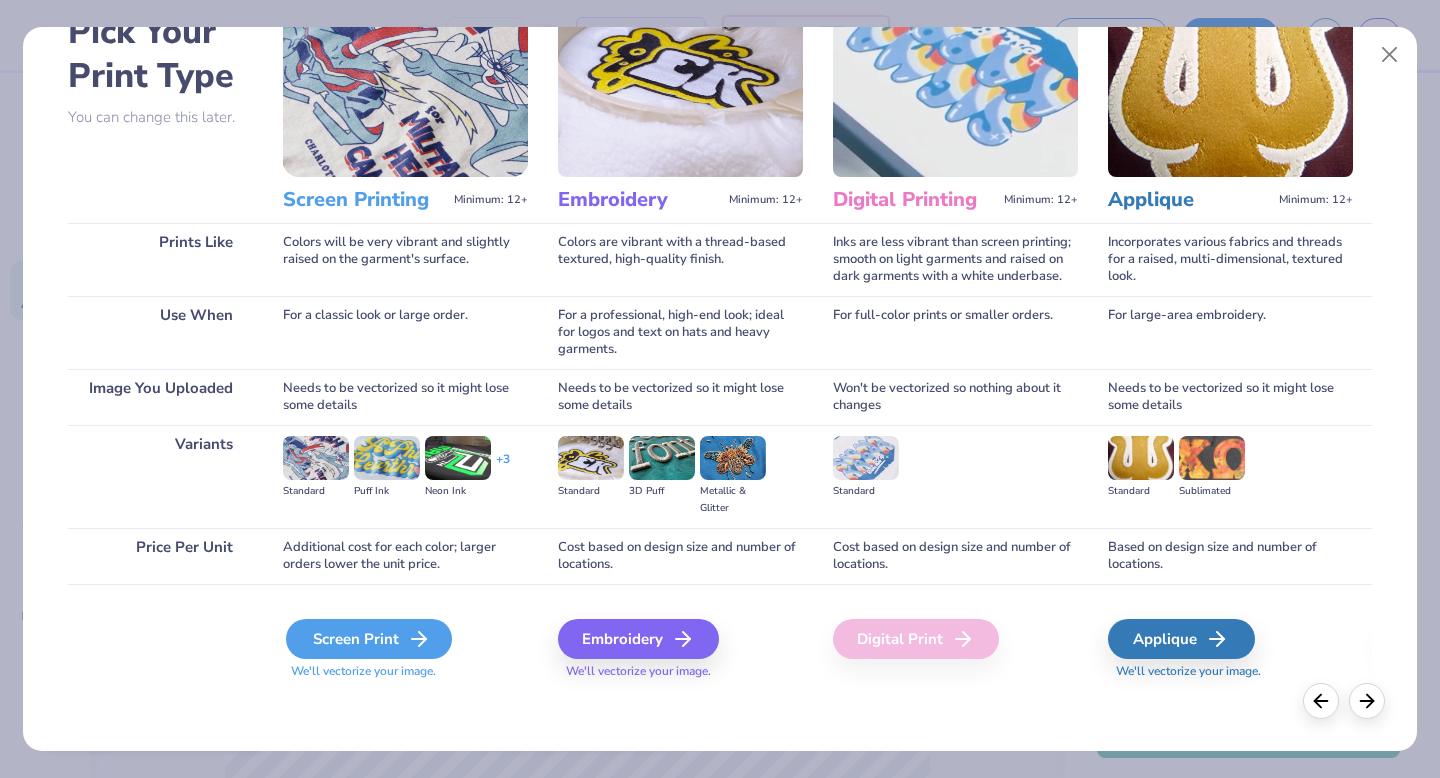 click 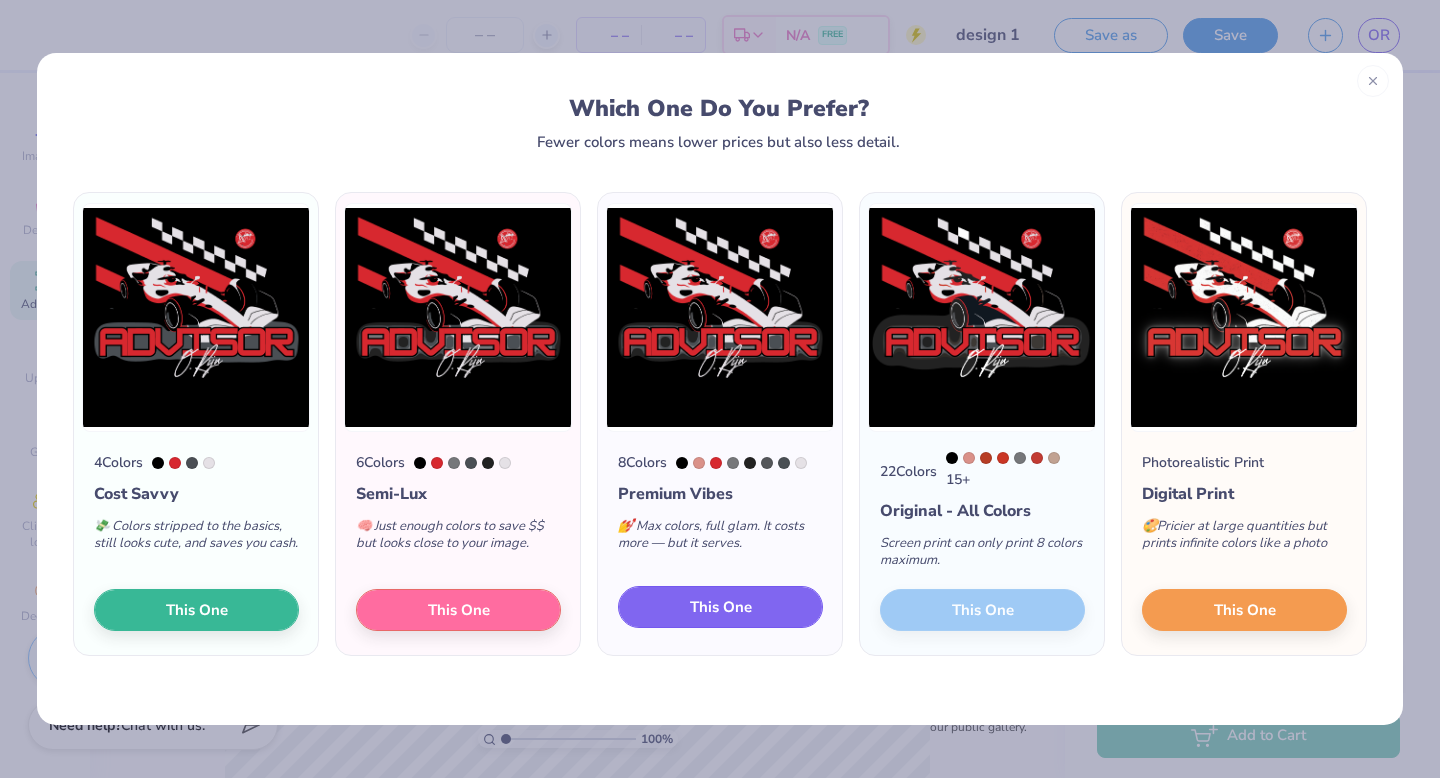 click on "This One" at bounding box center [721, 607] 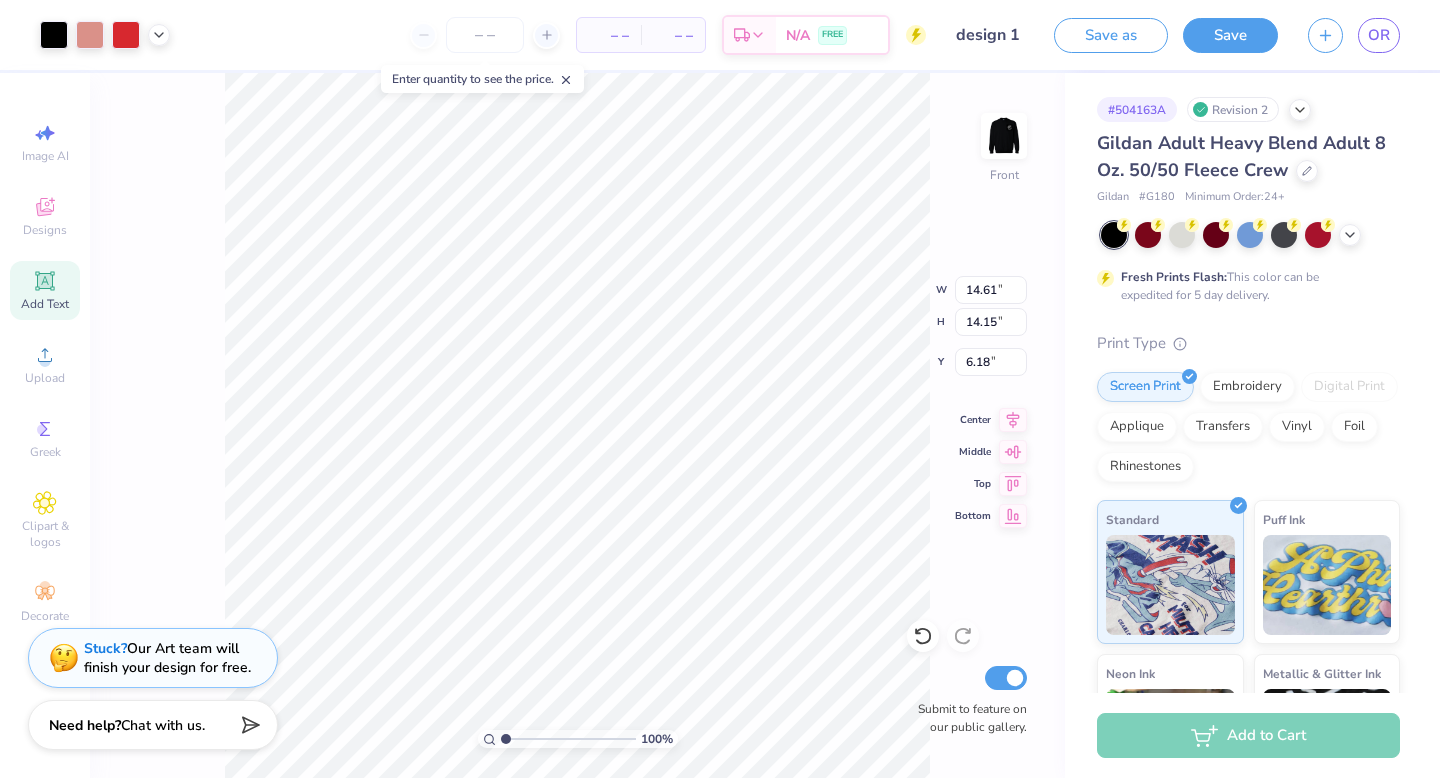 type on "9.61" 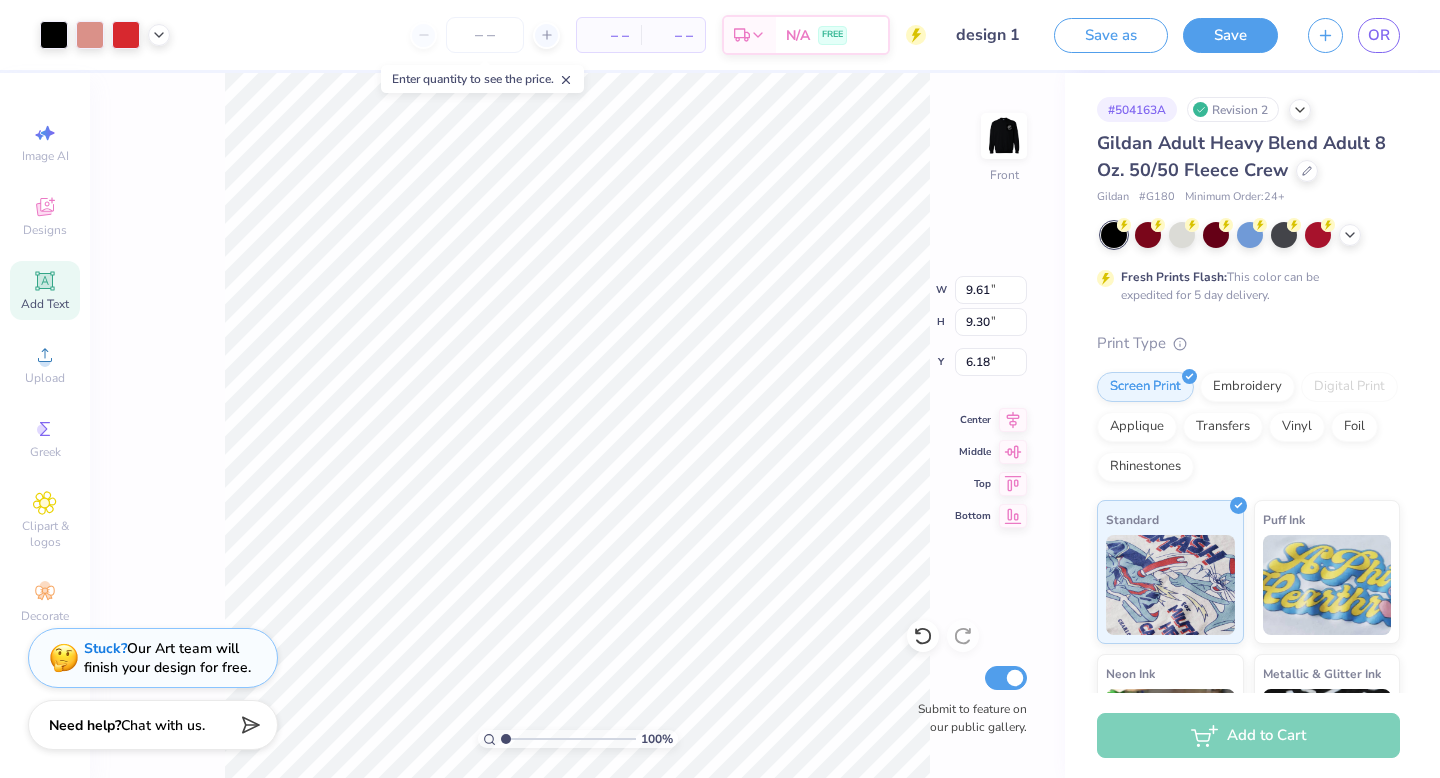 type on "6.54" 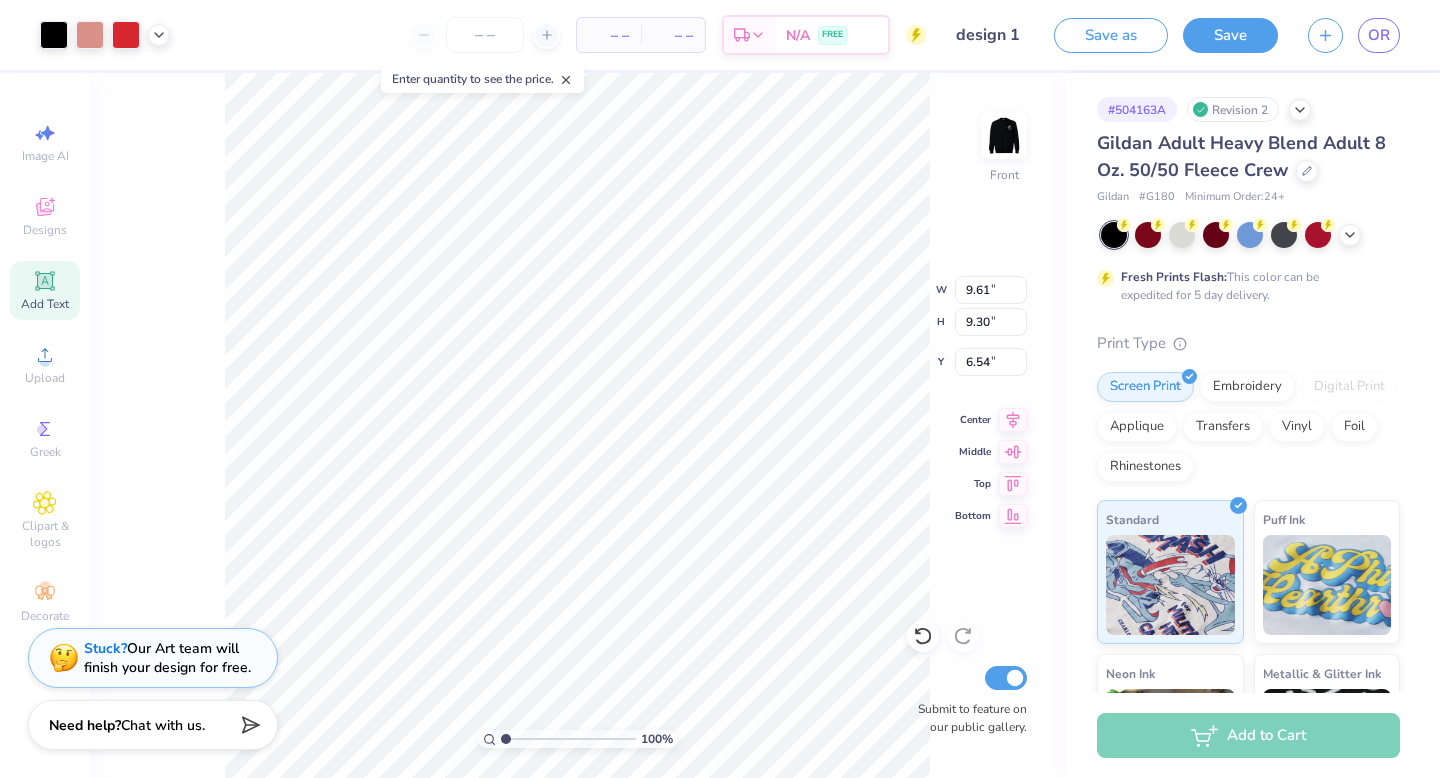 type on "7.44" 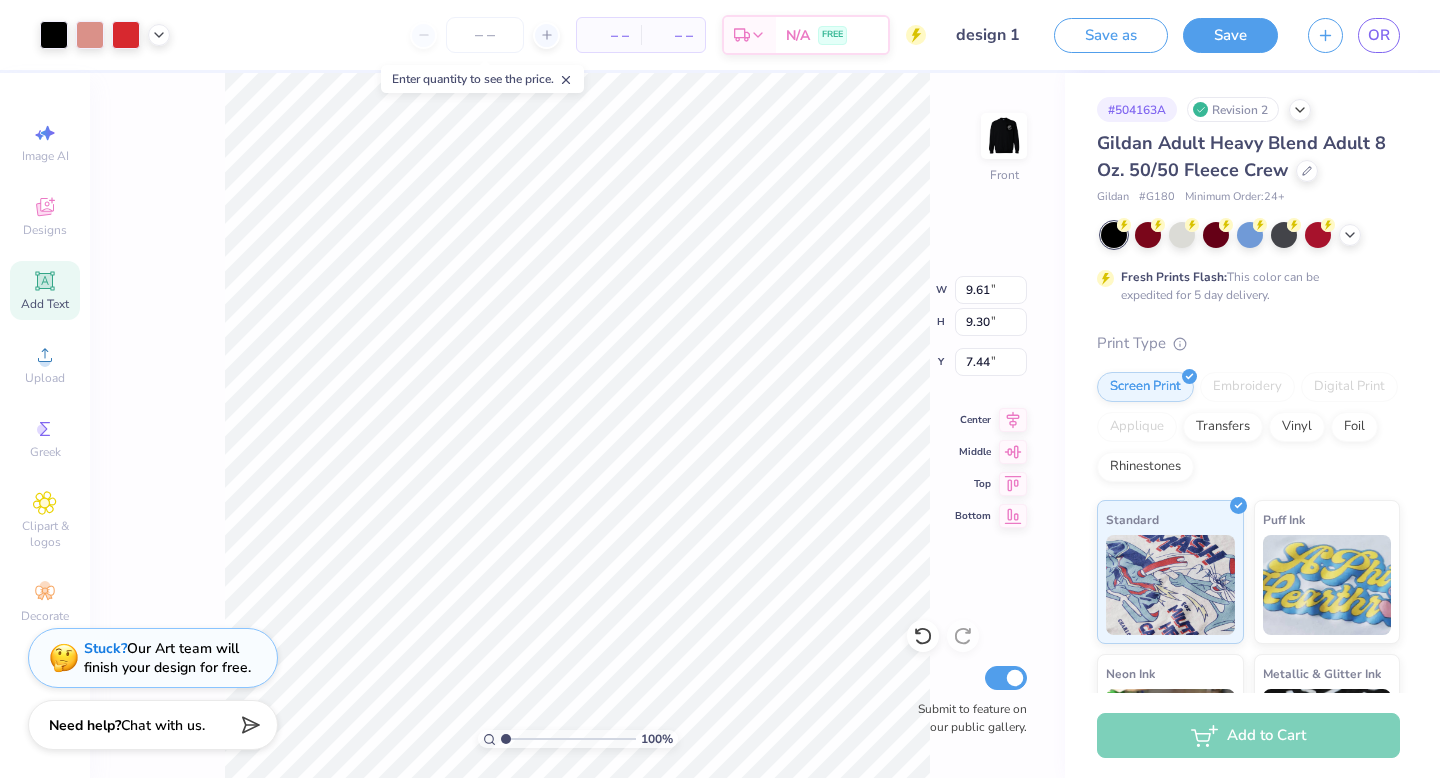 type on "12.31" 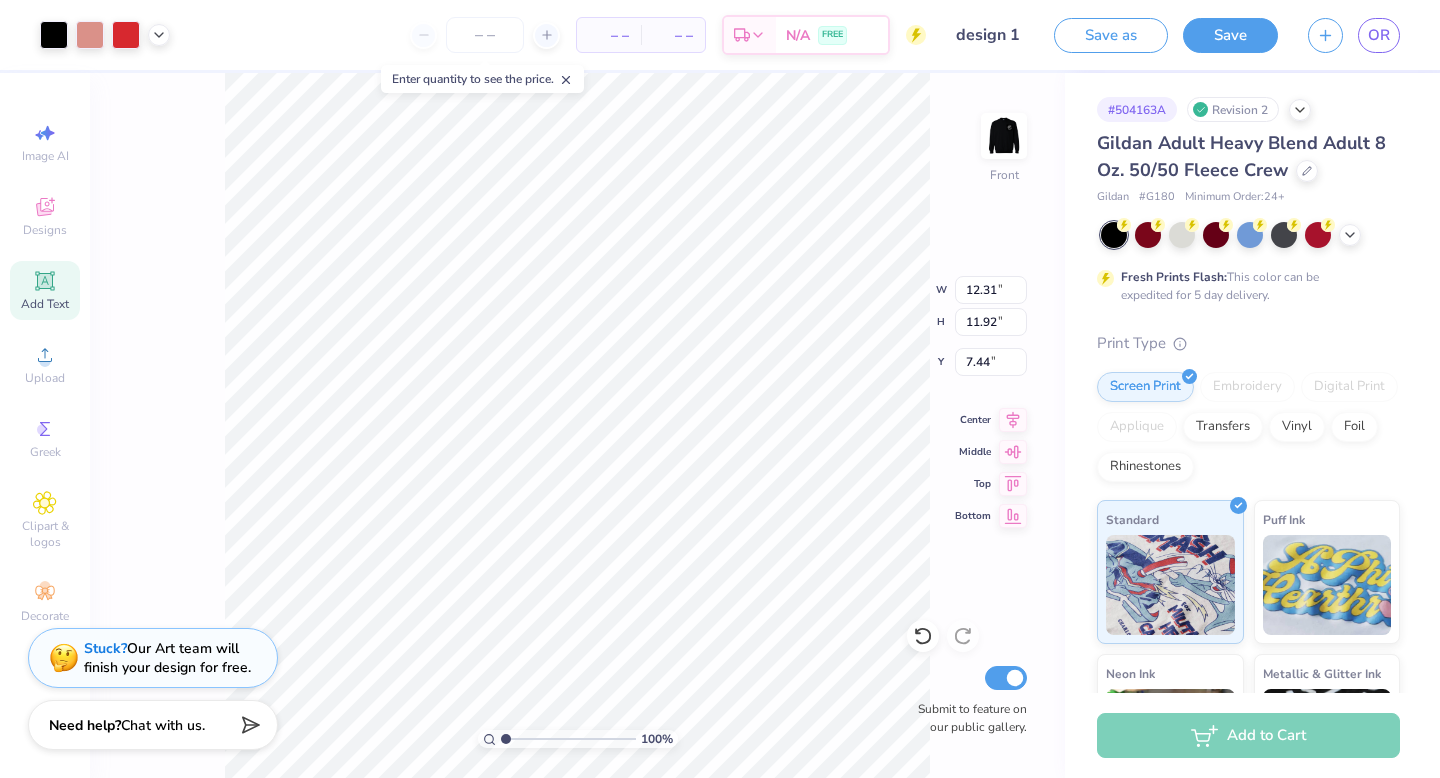 type on "5.43" 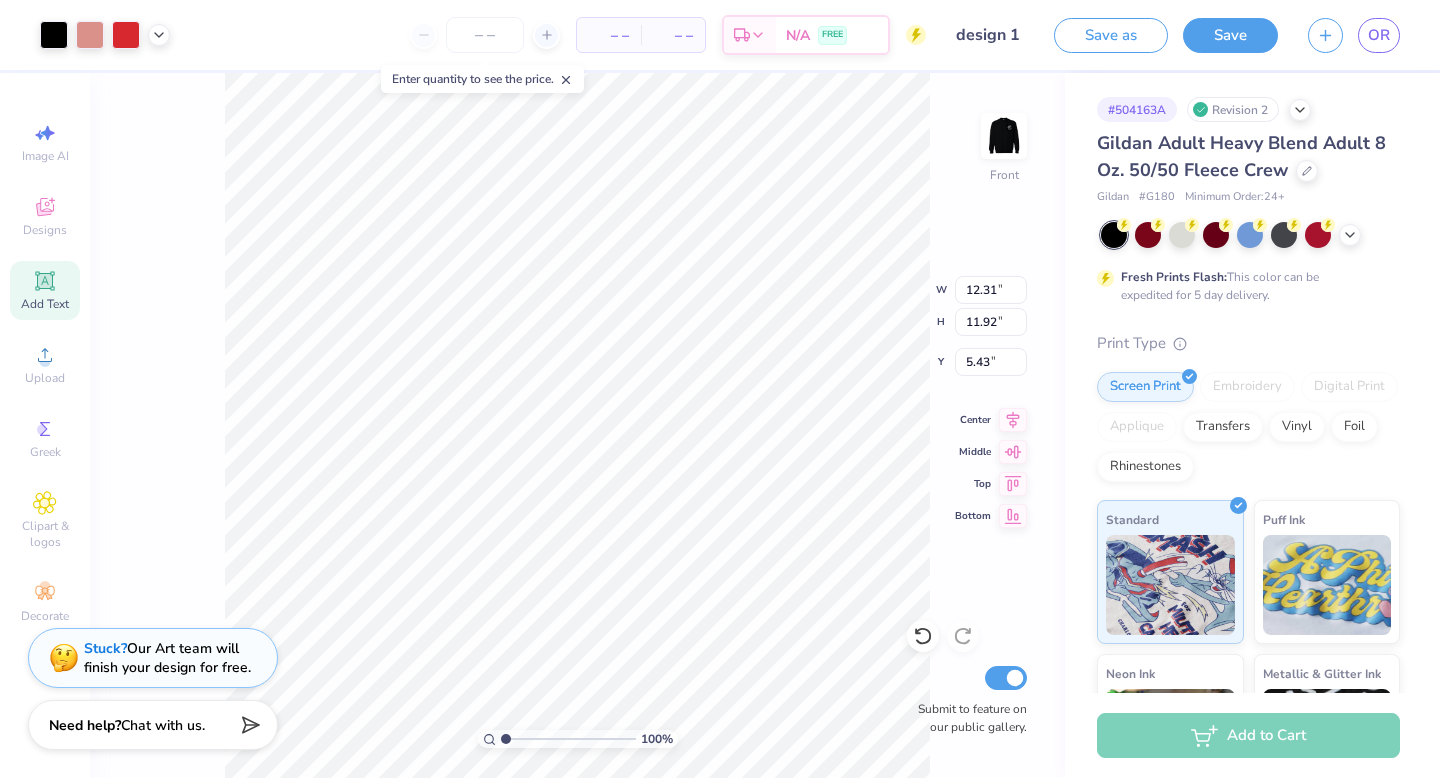 type on "5.58" 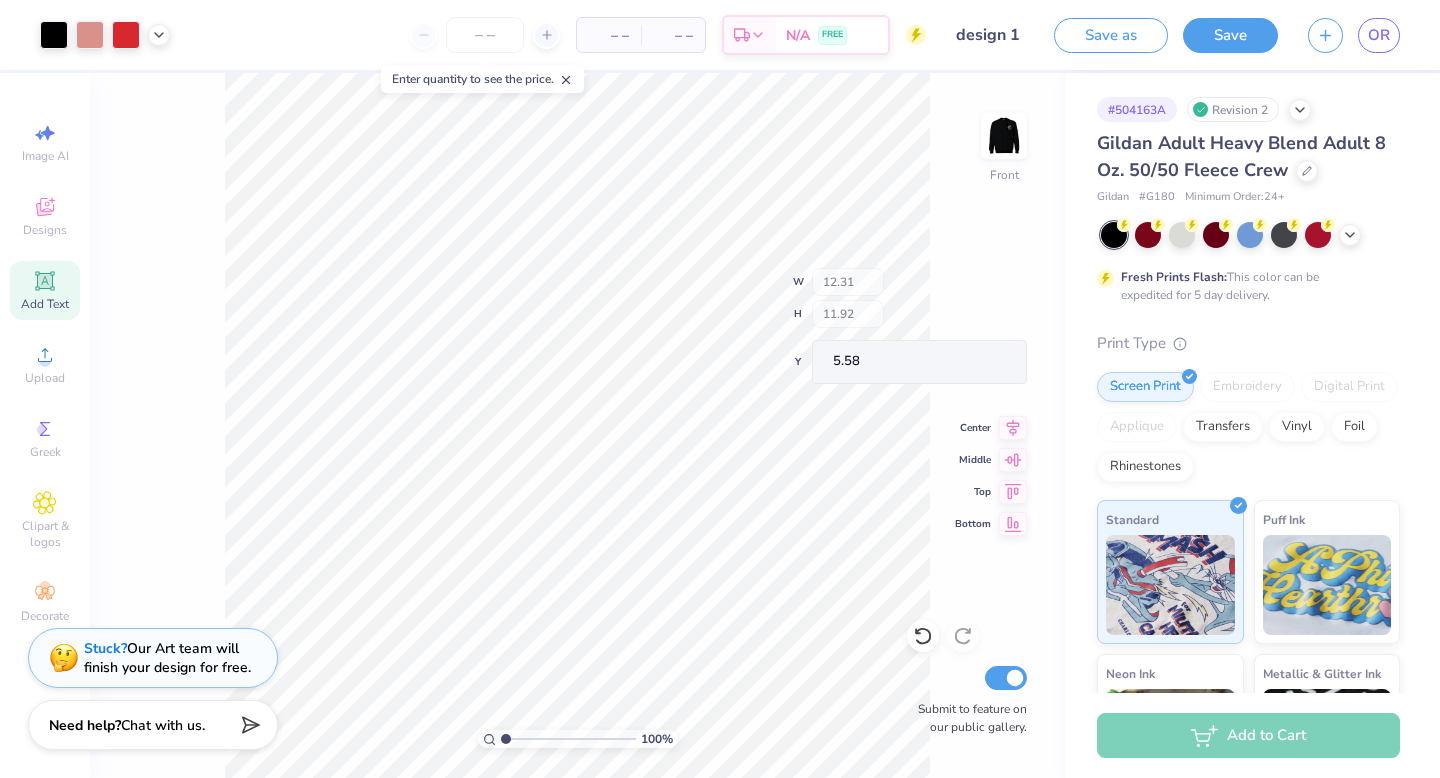 click on "100  % Front W 12.31 H 11.92 Y 5.58 Center Middle Top Bottom Submit to feature on our public gallery." at bounding box center [577, 425] 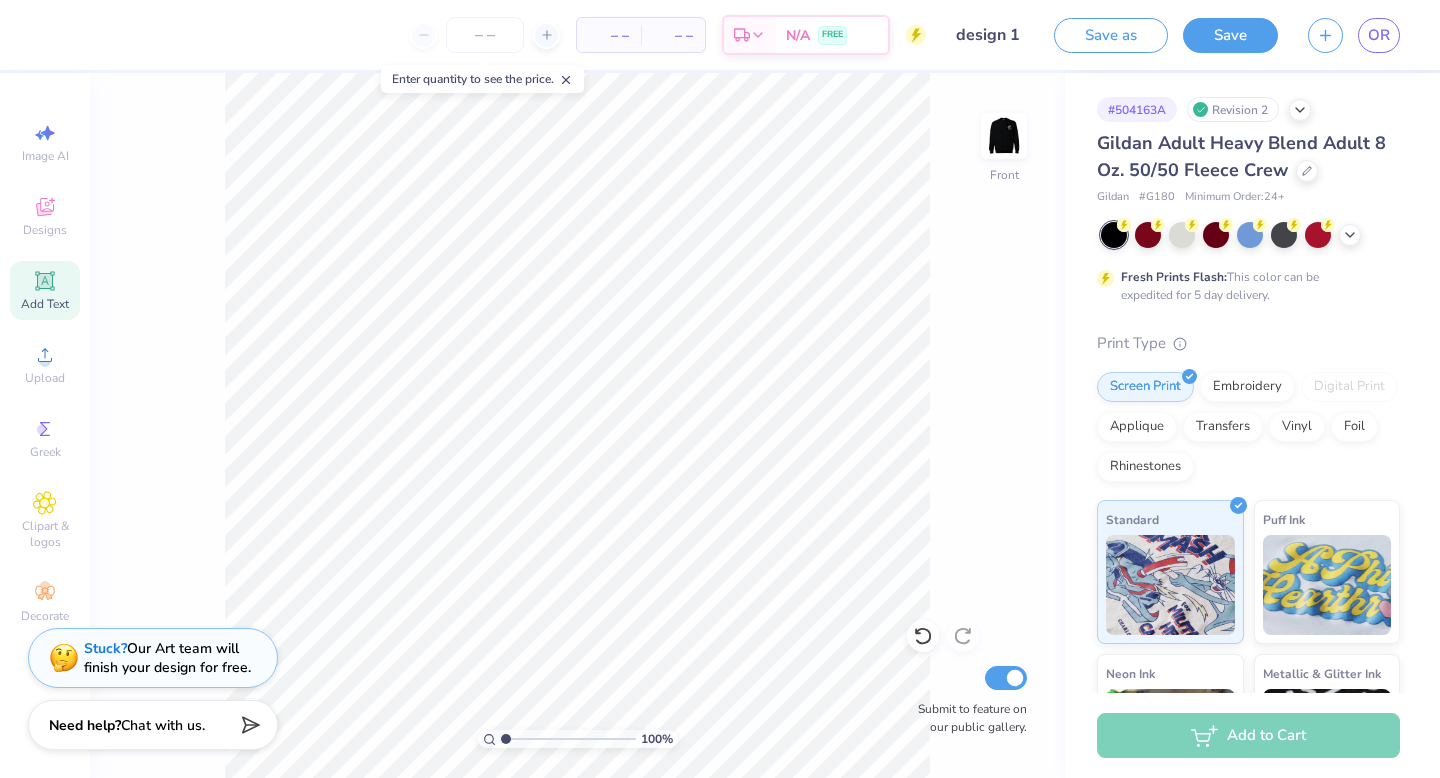 click 